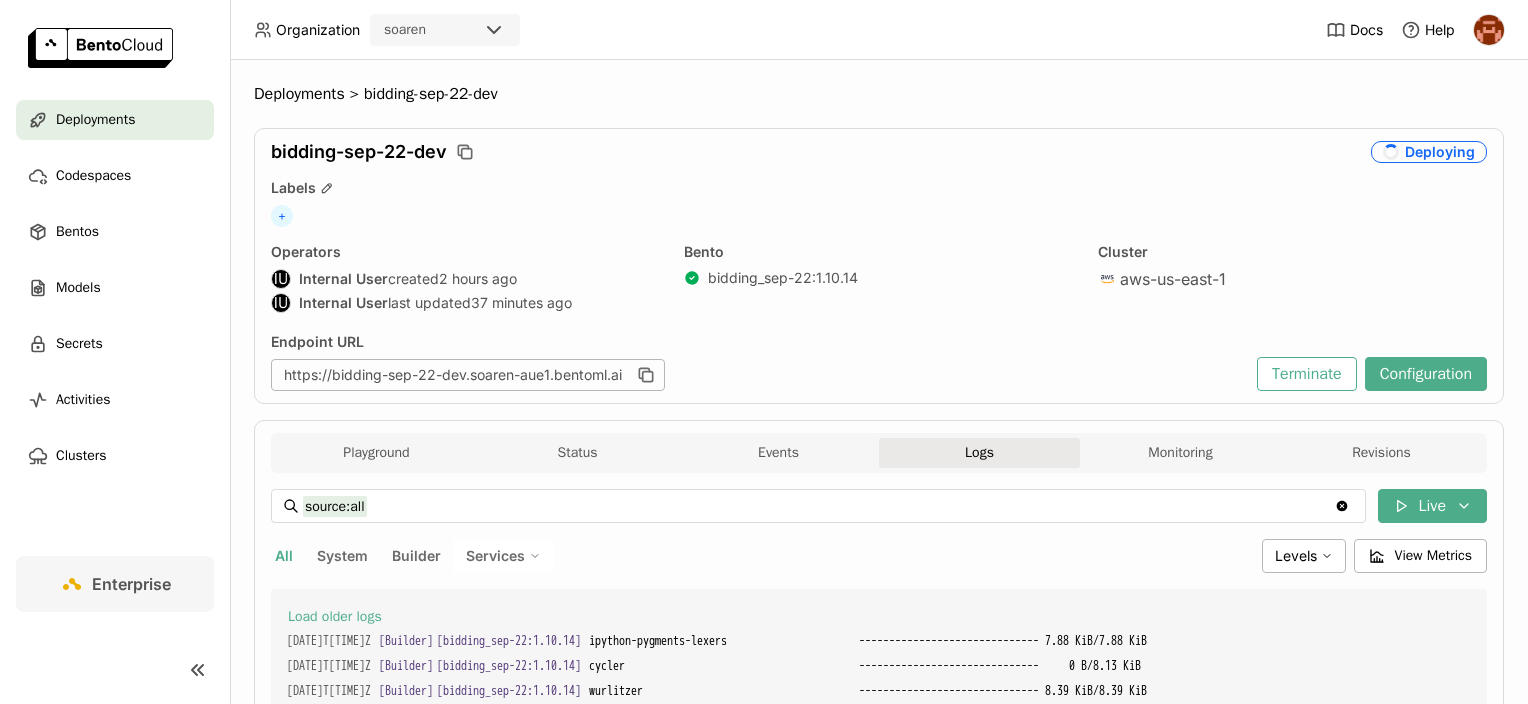 scroll, scrollTop: 0, scrollLeft: 0, axis: both 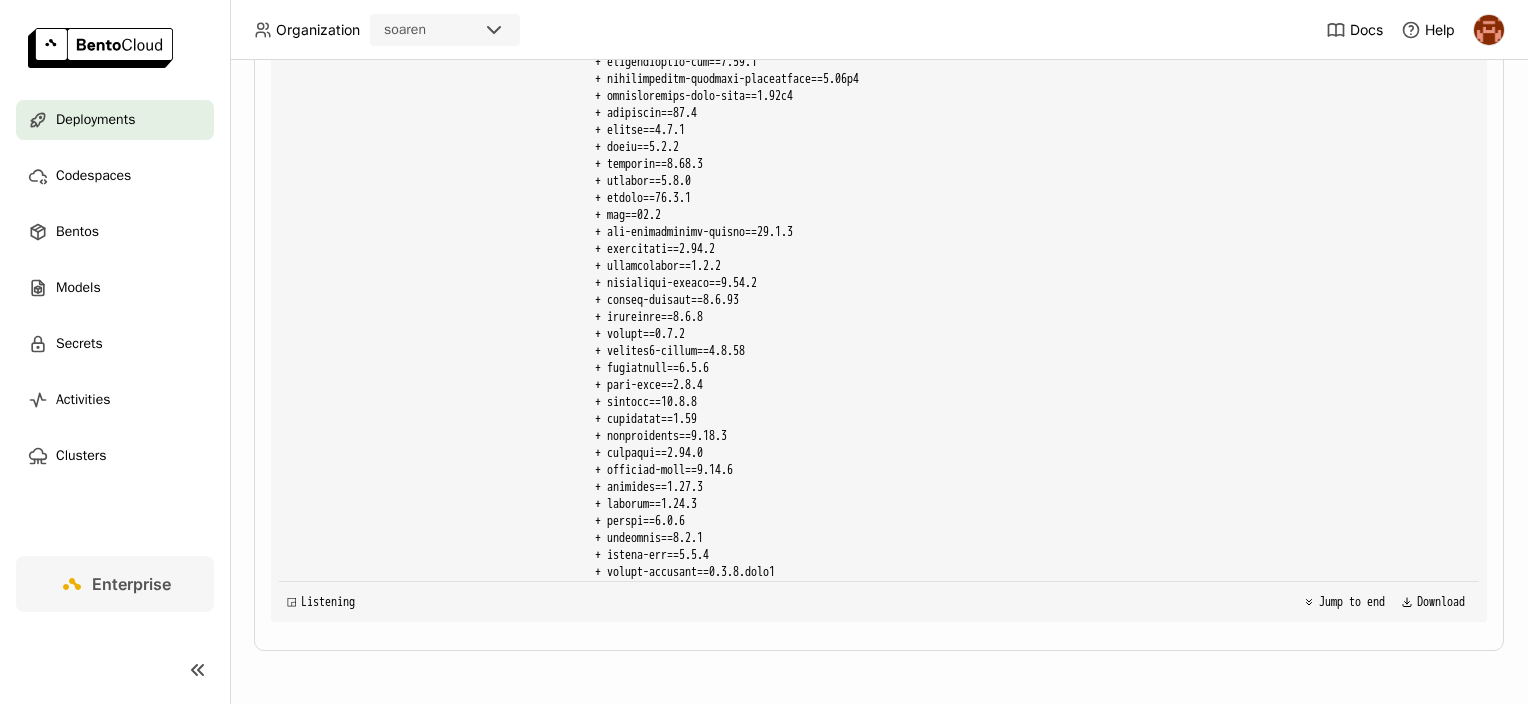 drag, startPoint x: 659, startPoint y: 133, endPoint x: 1045, endPoint y: 564, distance: 578.5819 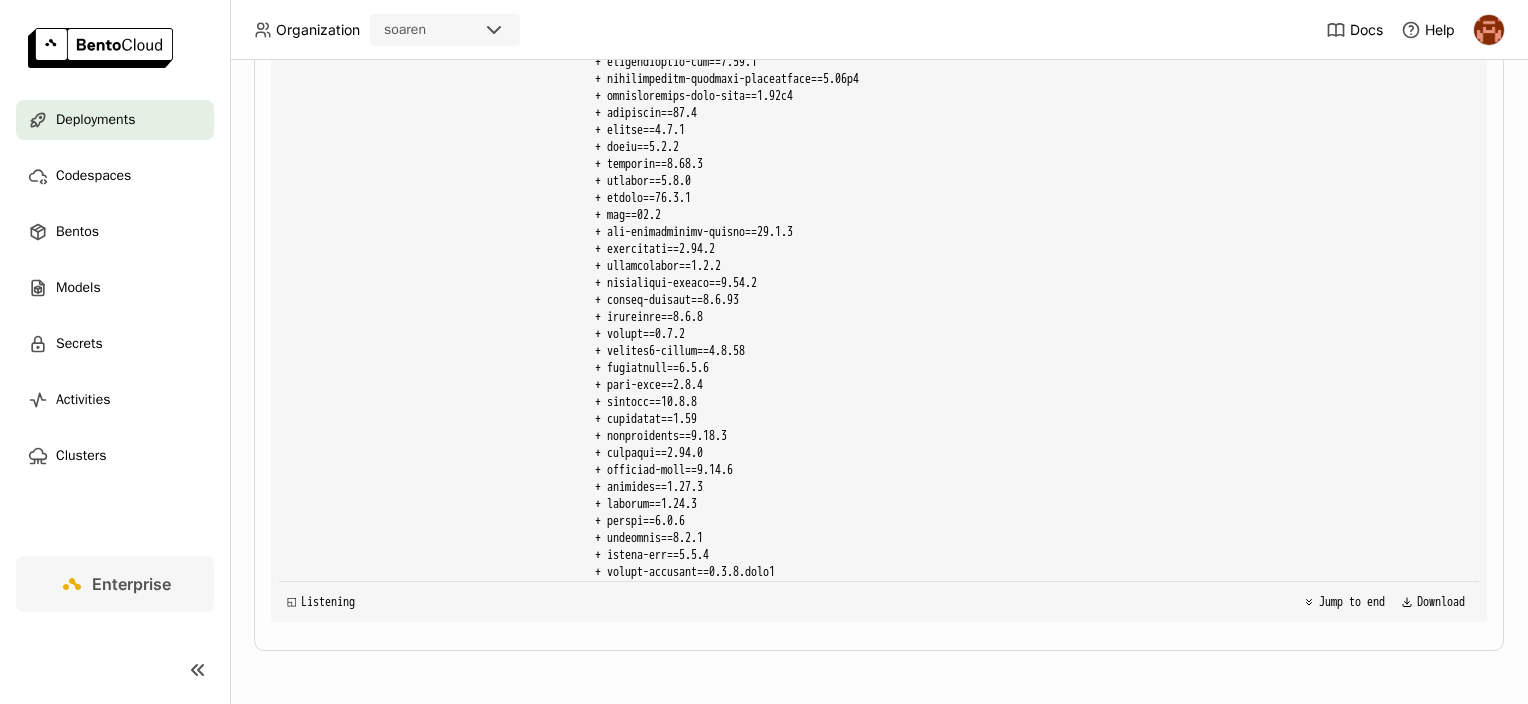 drag, startPoint x: 1045, startPoint y: 564, endPoint x: 939, endPoint y: 419, distance: 179.61348 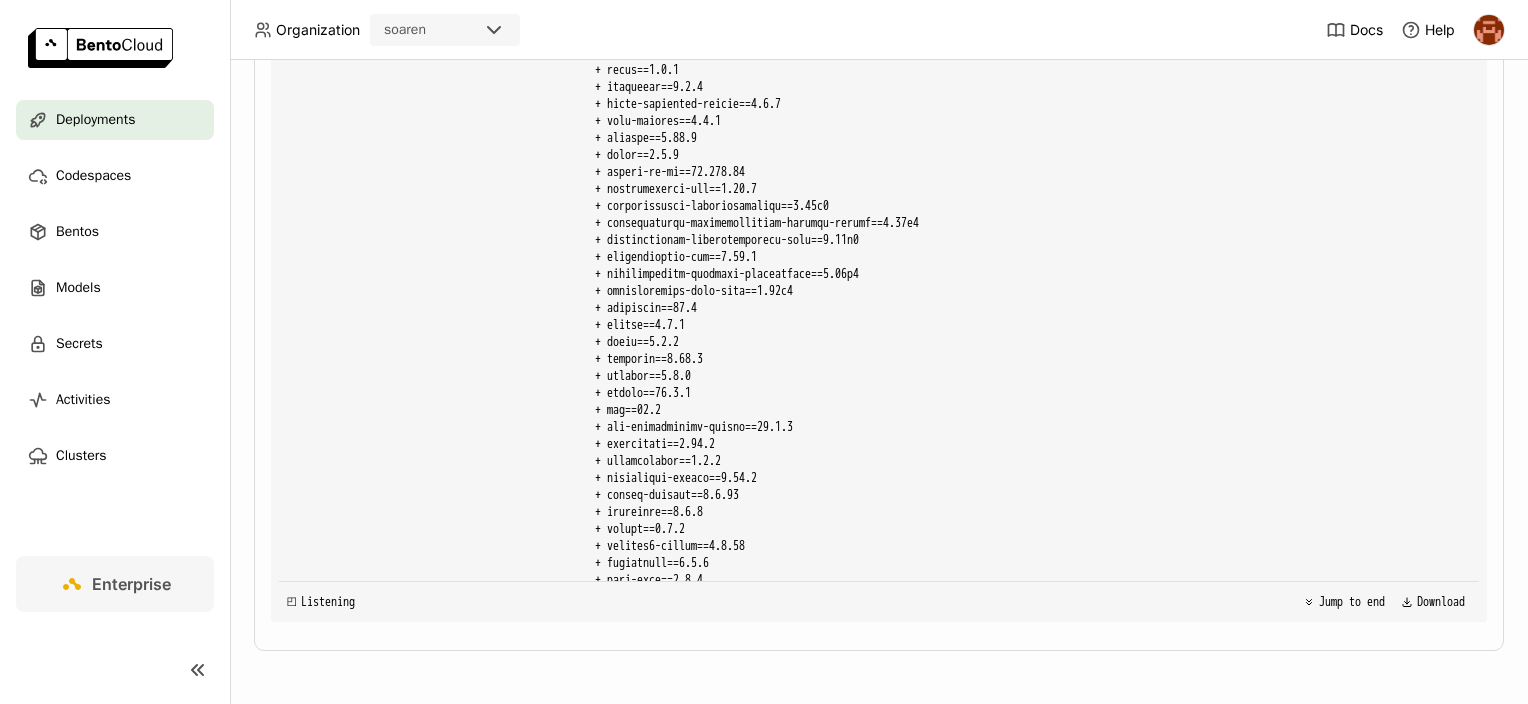 scroll, scrollTop: 26818, scrollLeft: 0, axis: vertical 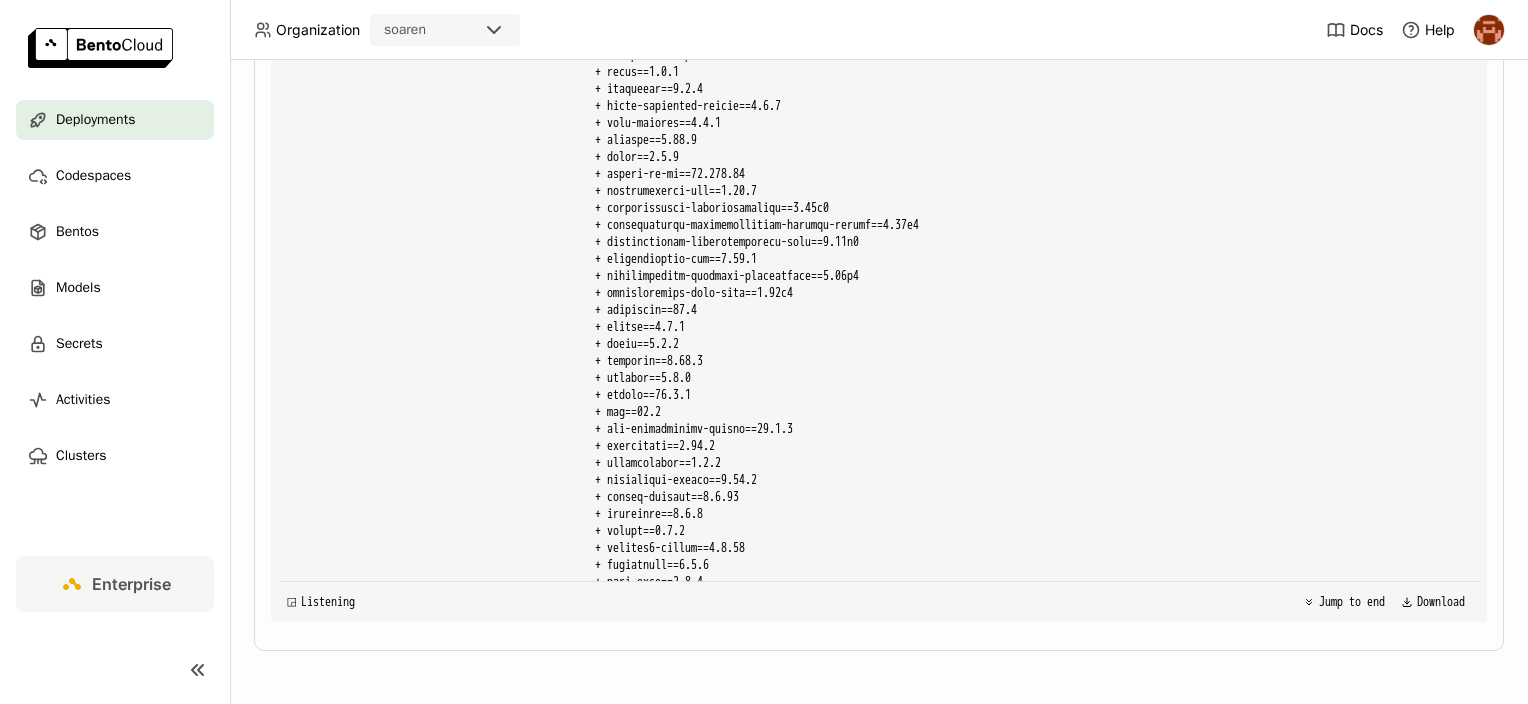 drag, startPoint x: 646, startPoint y: 137, endPoint x: 974, endPoint y: 535, distance: 515.74023 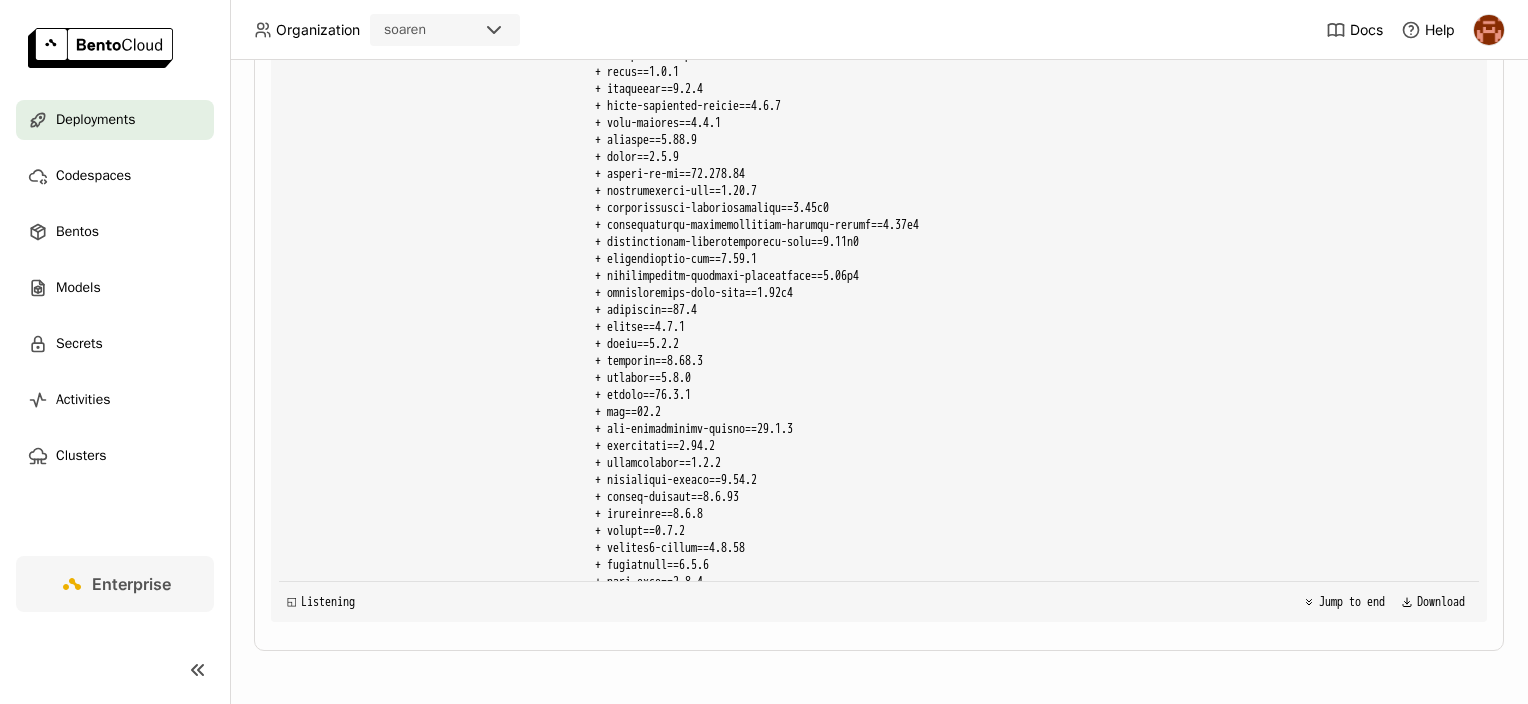 click on "2025-08-07T22:56:01+0000 [ERROR] [:1] Traceback (most recent call last):
File "/app/.venv/lib/python3.13/site-packages/starlette/routing.py", line 694, in lifespan
async with self.lifespan_context(app) as maybe_state:
~~~~~~~~~~~~~~~~~~~~~^^^^^
File "/usr/local/lib/python3.13/contextlib.py", line 214, in __aenter__
return await anext(self.gen)
^^^^^^^^^^^^^^^^^^^^^
File "/app/.venv/lib/python3.13/site-packages/_bentoml_impl/server/app.py", line 76, in lifespan
await ret
File "/app/.venv/lib/python3.13/site-packages/_bentoml_impl/server/app.py", line 278, in create_instance
self._service_instance = self.service()
~~~~~~~~~~~~^^
File "/app/.venv/lib/python3.13/site-packages/_bentoml_sdk/service/factory.py", line 361, in __call__
instance = self.inner()" at bounding box center (1025, 2640) 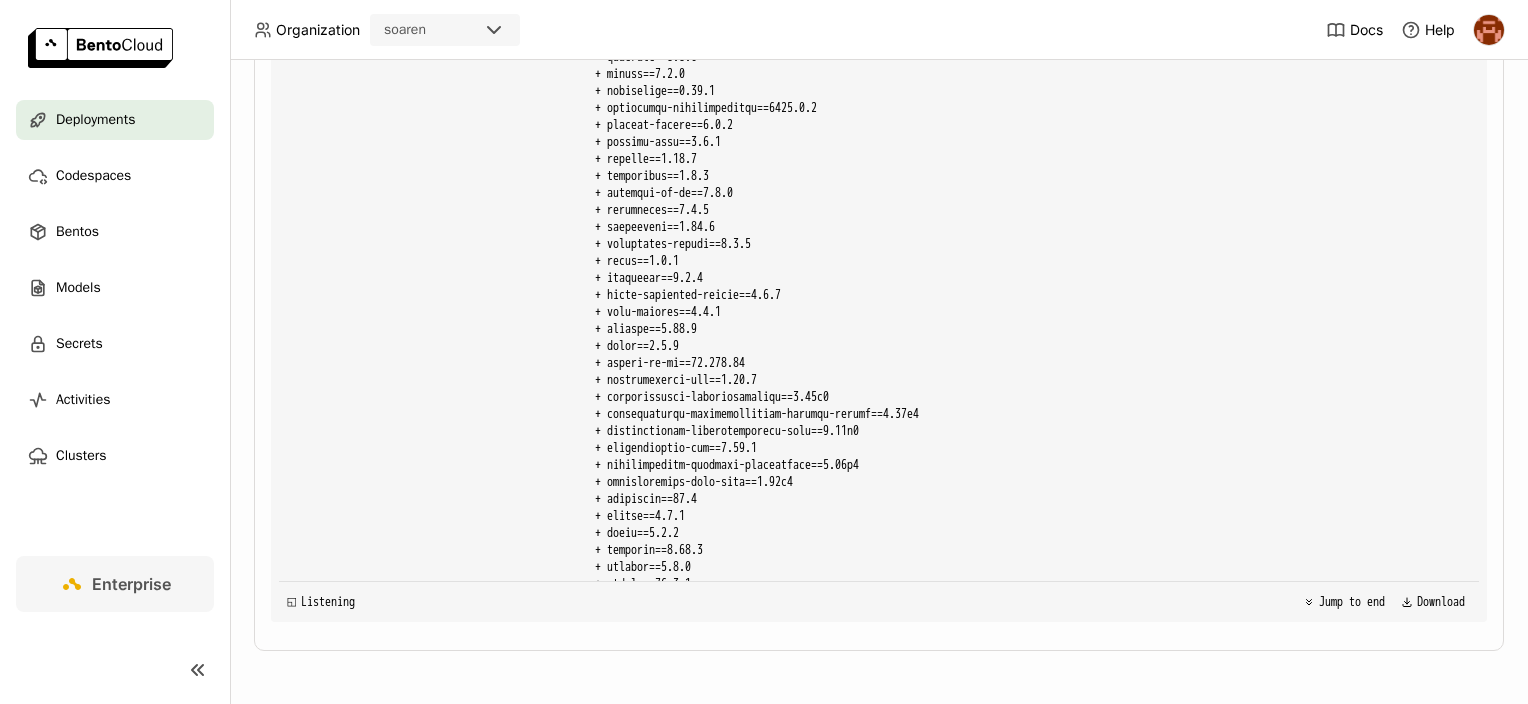 scroll, scrollTop: 26630, scrollLeft: 0, axis: vertical 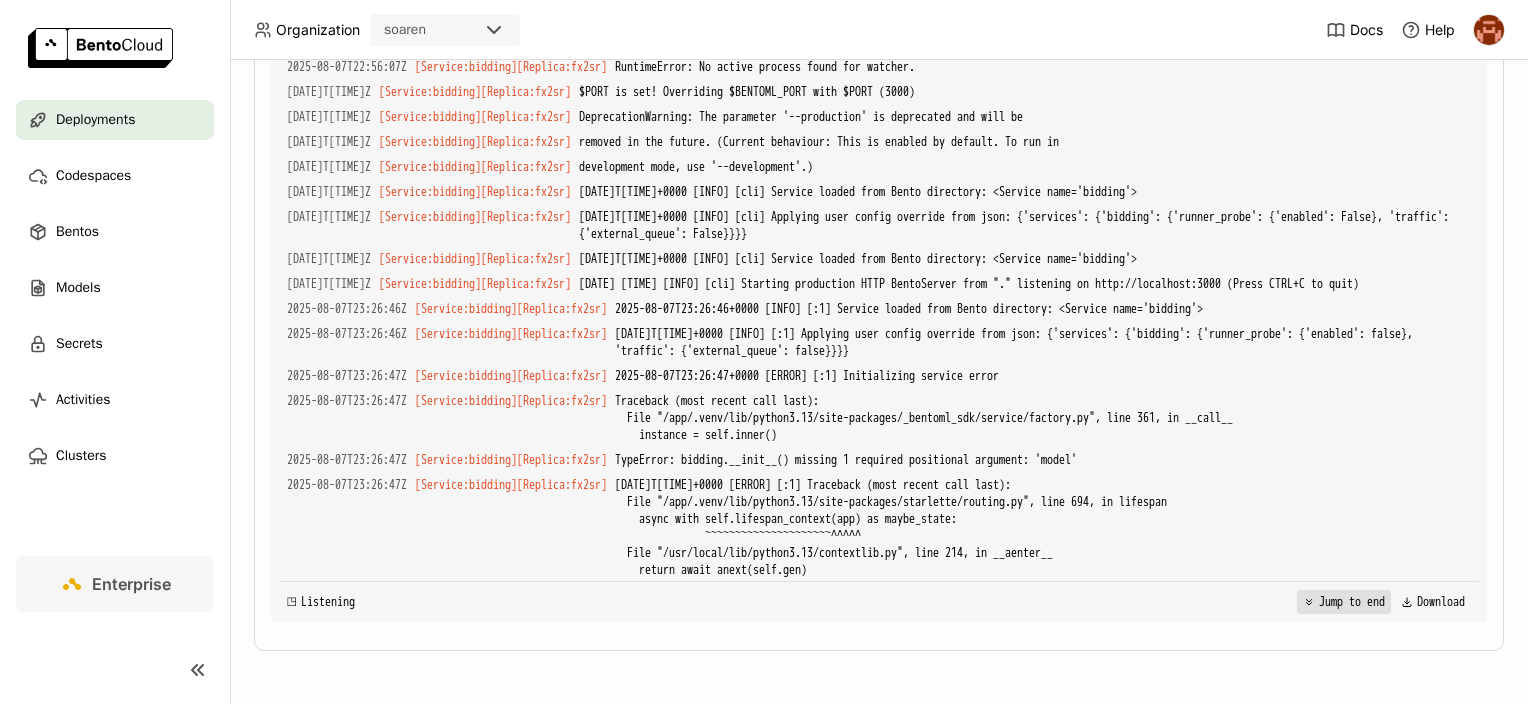 click on "Jump to end" at bounding box center [1344, 602] 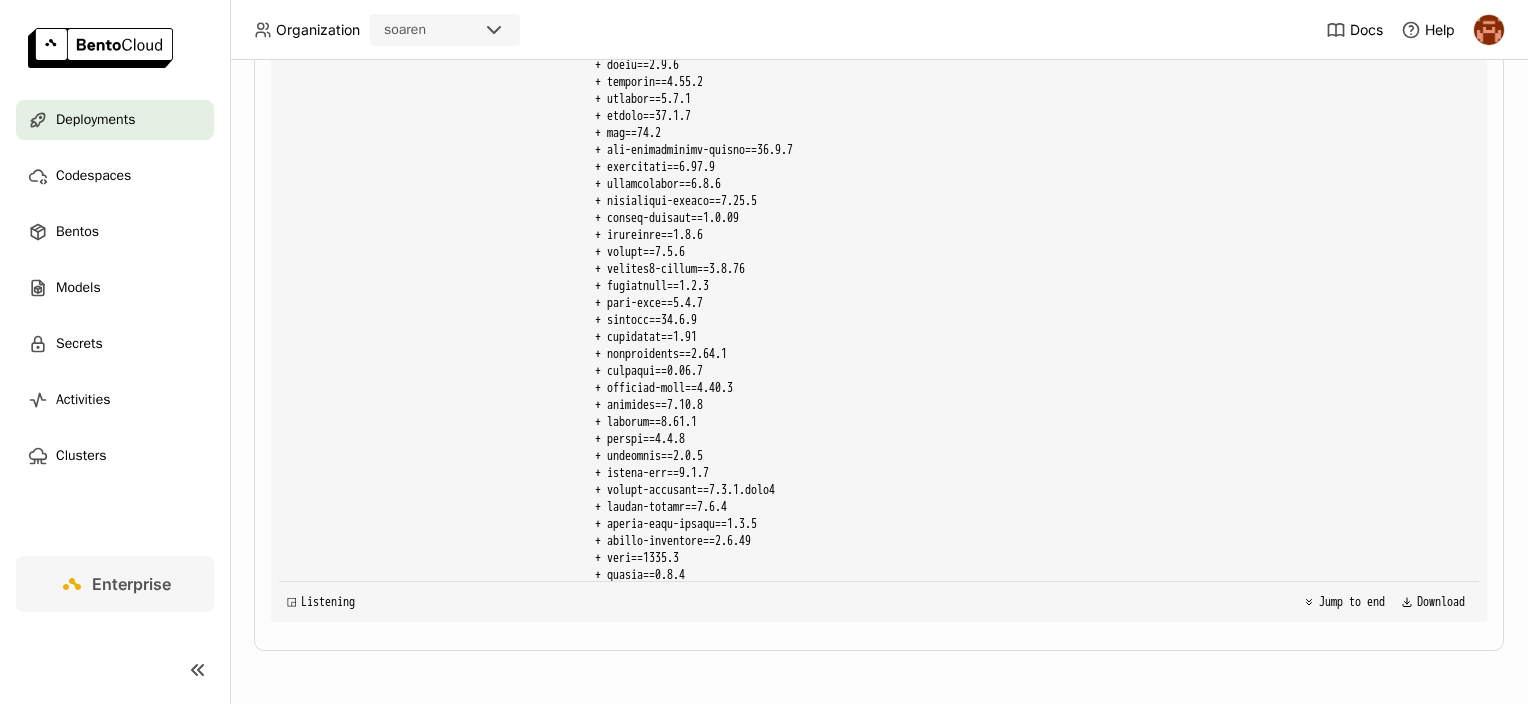scroll, scrollTop: 28380, scrollLeft: 0, axis: vertical 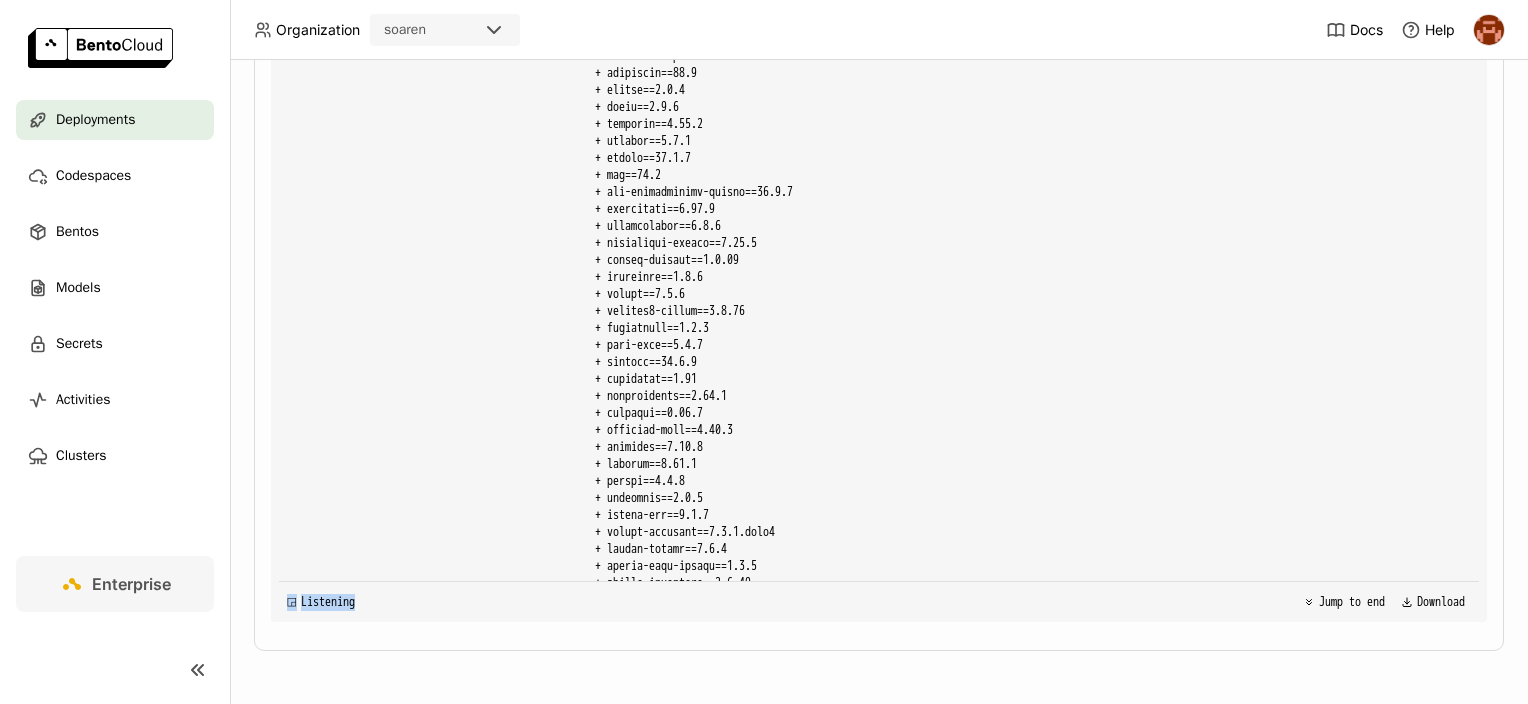 drag, startPoint x: 611, startPoint y: 125, endPoint x: 859, endPoint y: 588, distance: 525.23615 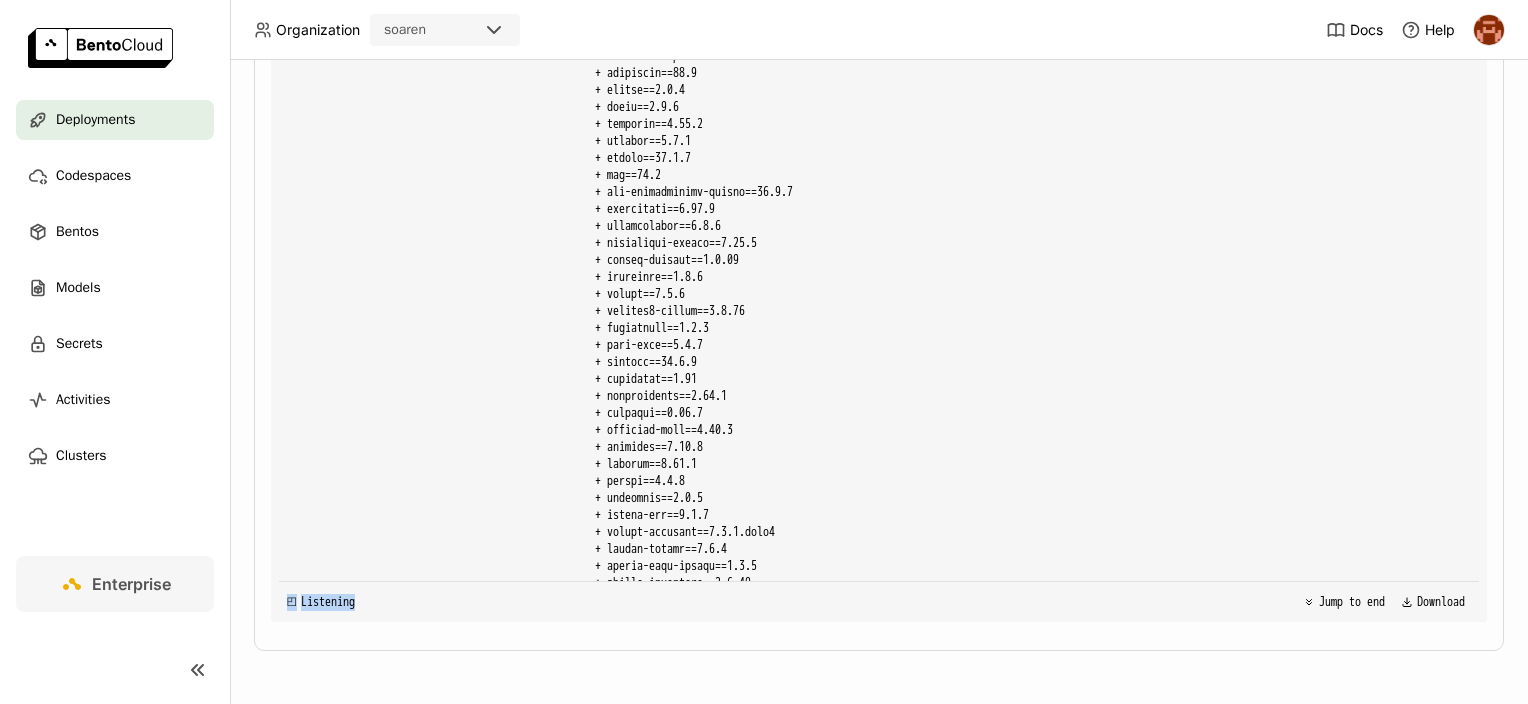 drag, startPoint x: 859, startPoint y: 588, endPoint x: 880, endPoint y: 394, distance: 195.13329 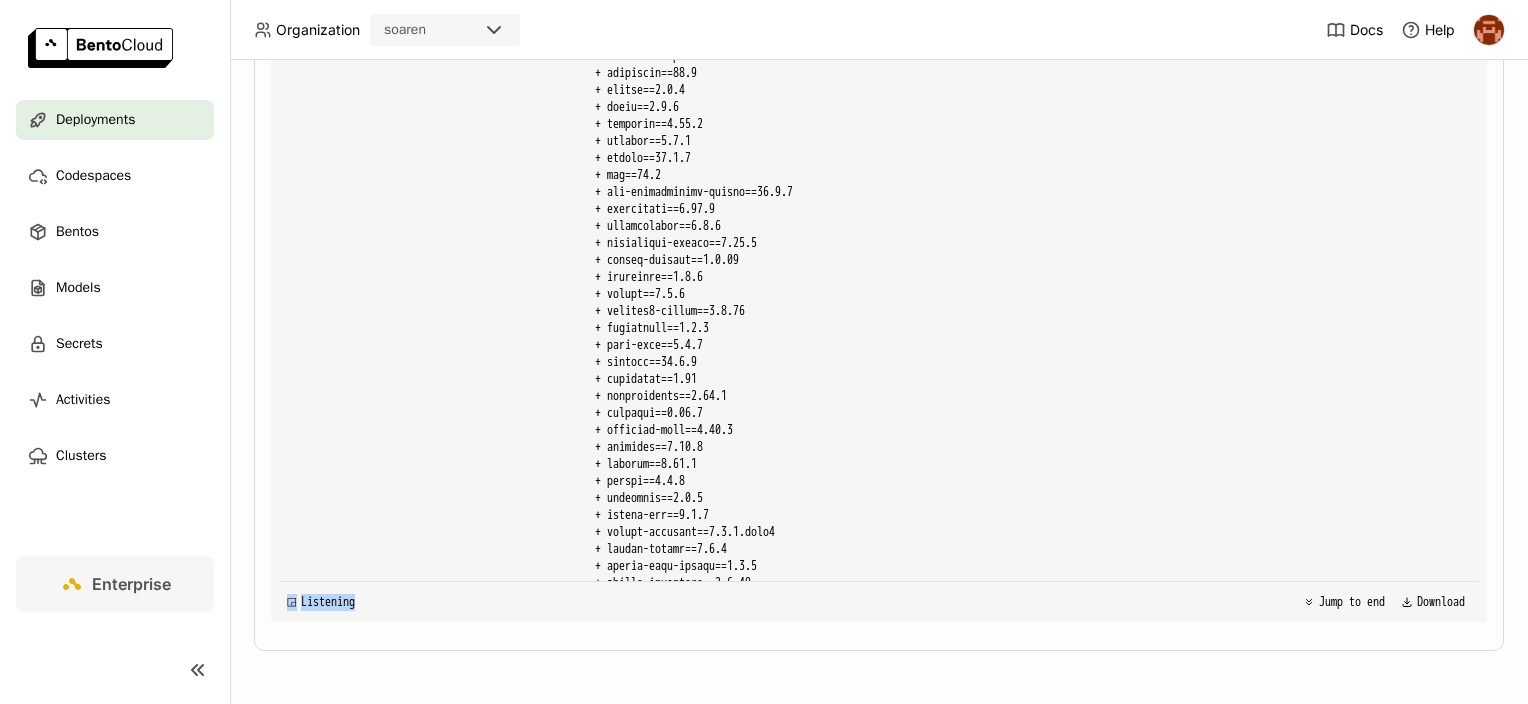 click on "[DATE]T[TIME]+0000 [ERROR] [:1] Traceback (most recent call last):
File "/app/.venv/lib/python3.13/site-packages/starlette/routing.py", line 694, in lifespan
async with self.lifespan_context(app) as maybe_state:
~~~~~~~~~~~~~~~~~~~~~^^^^^
File "/usr/local/lib/python3.13/contextlib.py", line 214, in __aenter__
return await anext(self.gen)
^^^^^^^^^^^^^^^^^^^^^
File "/app/.venv/lib/python3.13/site-packages/bentoml/_internal/server/base_app.py", line 76, in lifespan
await ret
File "/app/.venv/lib/python3.13/site-packages/_bentoml_impl/server/app.py", line 278, in create_instance
self._service_instance = self.service()
~~~~~~~~~~~~~~^^
File "/app/.venv/lib/python3.13/site-packages/_bentoml_sdk/service/factory.py", line 361, in __call__
instance = self.inner()" at bounding box center (1028, 2809) 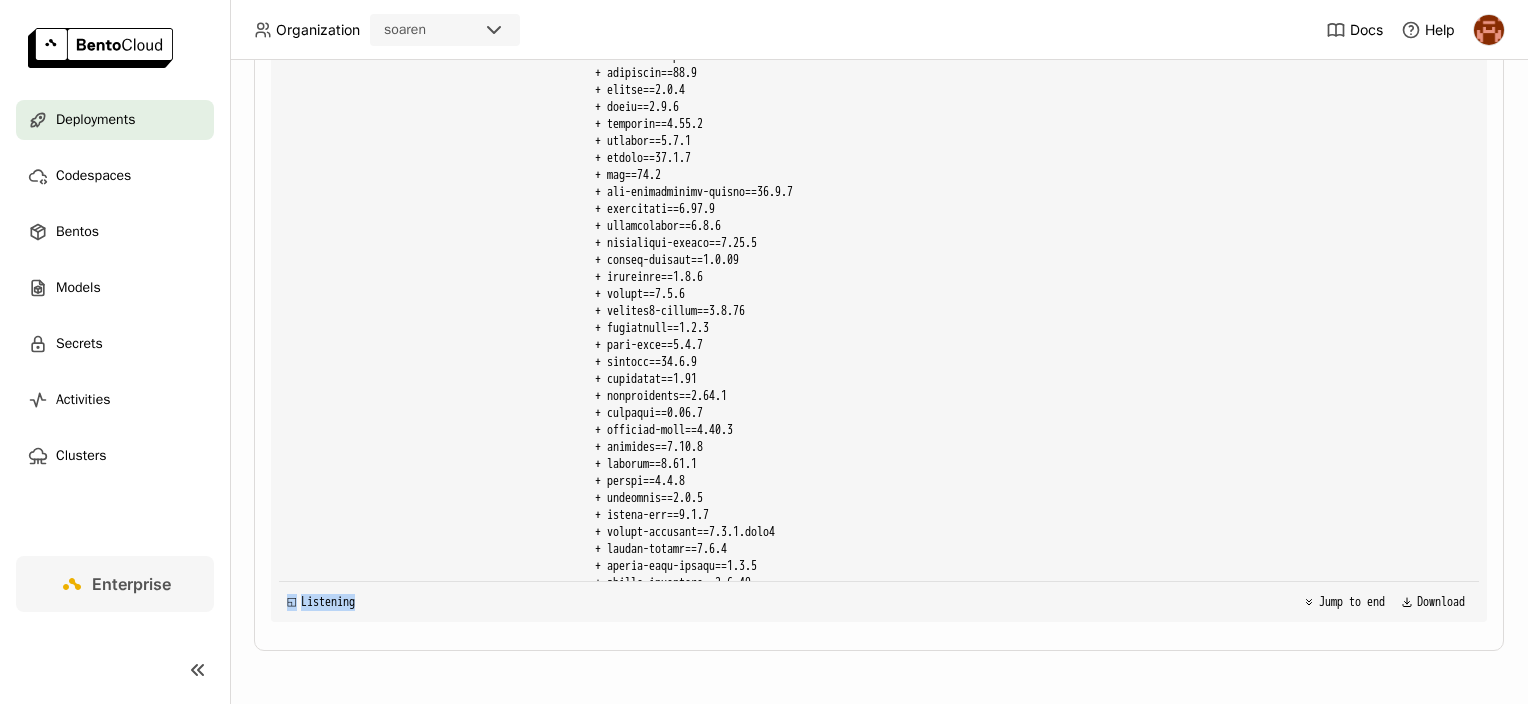 click on "[DATE]T[TIME]+0000 [ERROR] [:1] Traceback (most recent call last):
File "/app/.venv/lib/python3.13/site-packages/starlette/routing.py", line 694, in lifespan
async with self.lifespan_context(app) as maybe_state:
~~~~~~~~~~~~~~~~~~~~~^^^^^
File "/usr/local/lib/python3.13/contextlib.py", line 214, in __aenter__
return await anext(self.gen)
^^^^^^^^^^^^^^^^^^^^^
File "/app/.venv/lib/python3.13/site-packages/bentoml/_internal/server/base_app.py", line 76, in lifespan
await ret
File "/app/.venv/lib/python3.13/site-packages/_bentoml_impl/server/app.py", line 278, in create_instance
self._service_instance = self.service()
~~~~~~~~~~~~~~^^
File "/app/.venv/lib/python3.13/site-packages/_bentoml_sdk/service/factory.py", line 361, in __call__
instance = self.inner()" at bounding box center (1028, 2809) 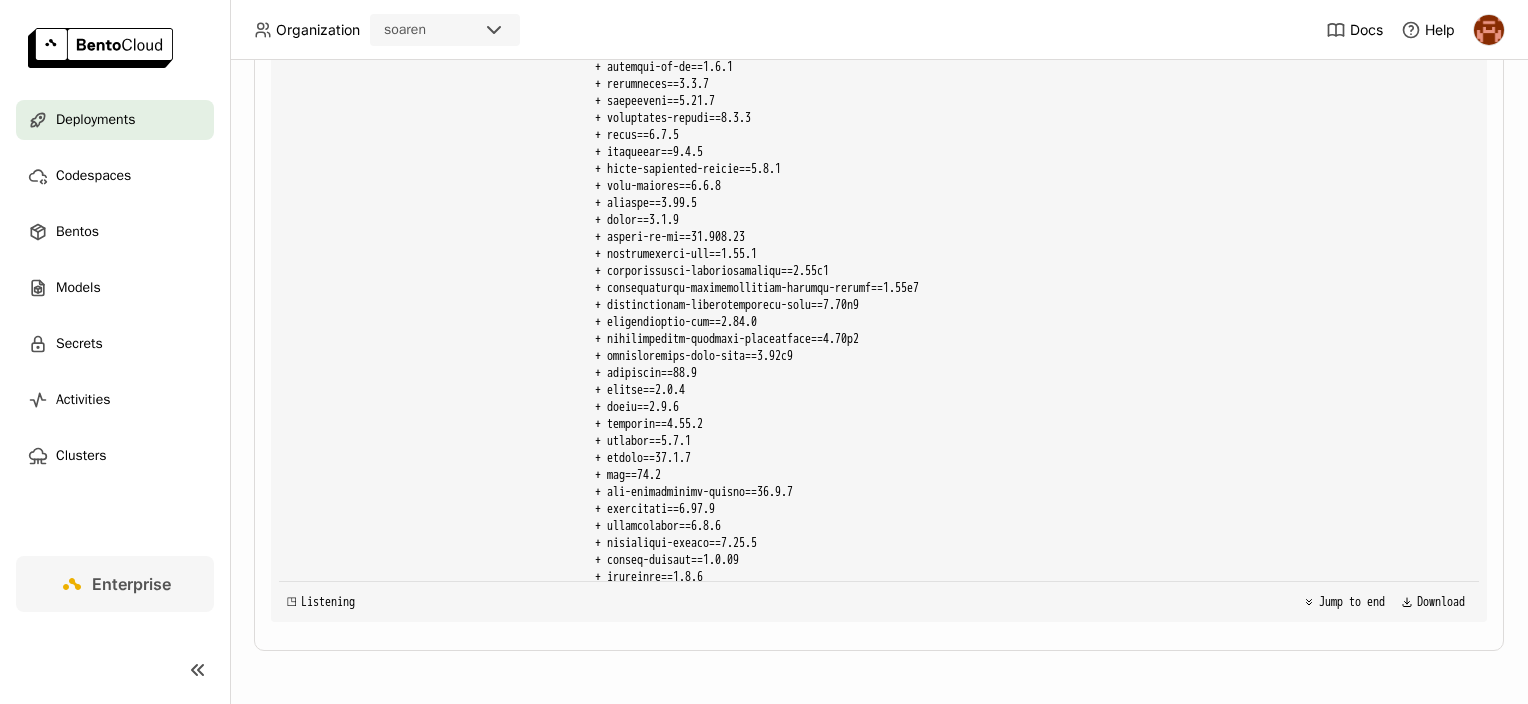 scroll, scrollTop: 27980, scrollLeft: 0, axis: vertical 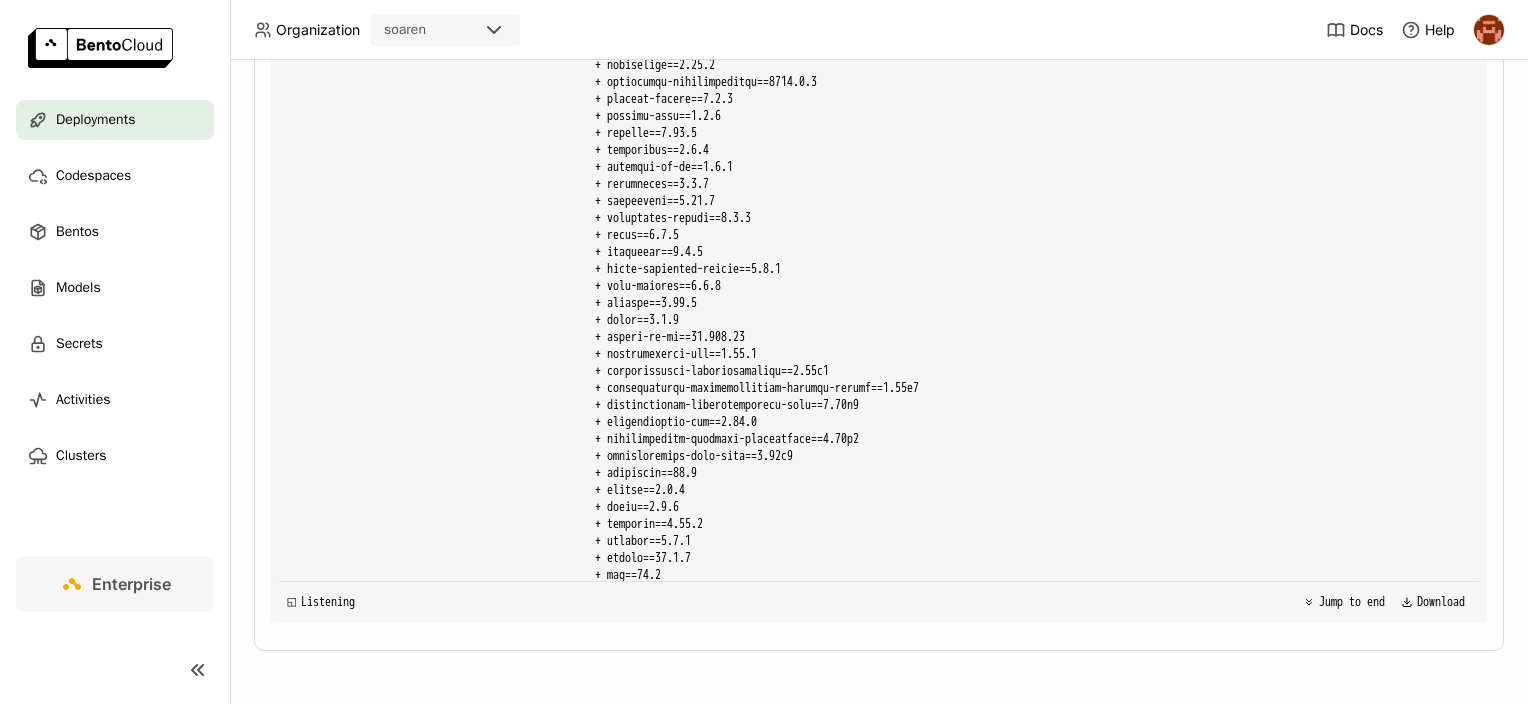 drag, startPoint x: 724, startPoint y: 248, endPoint x: 884, endPoint y: 506, distance: 303.58524 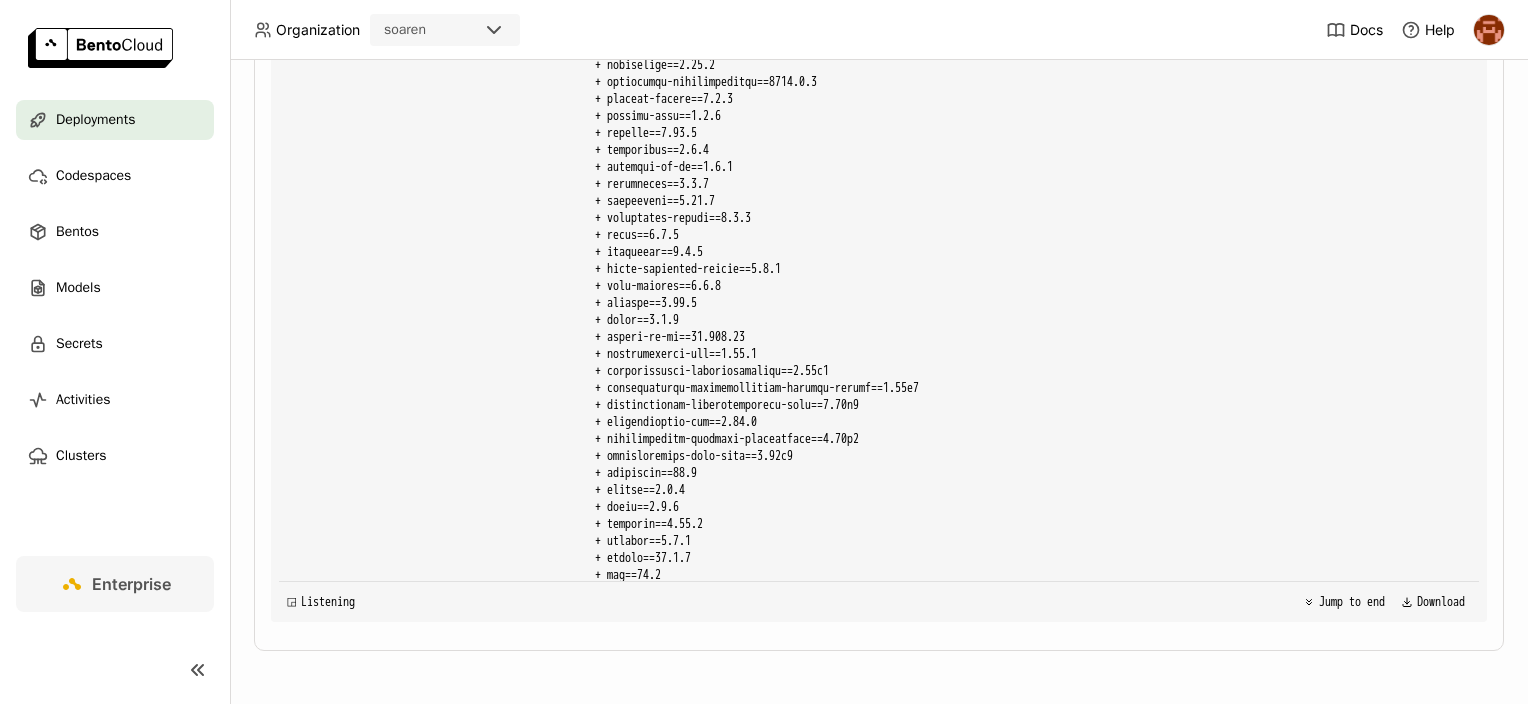 drag, startPoint x: 884, startPoint y: 506, endPoint x: 860, endPoint y: 543, distance: 44.102154 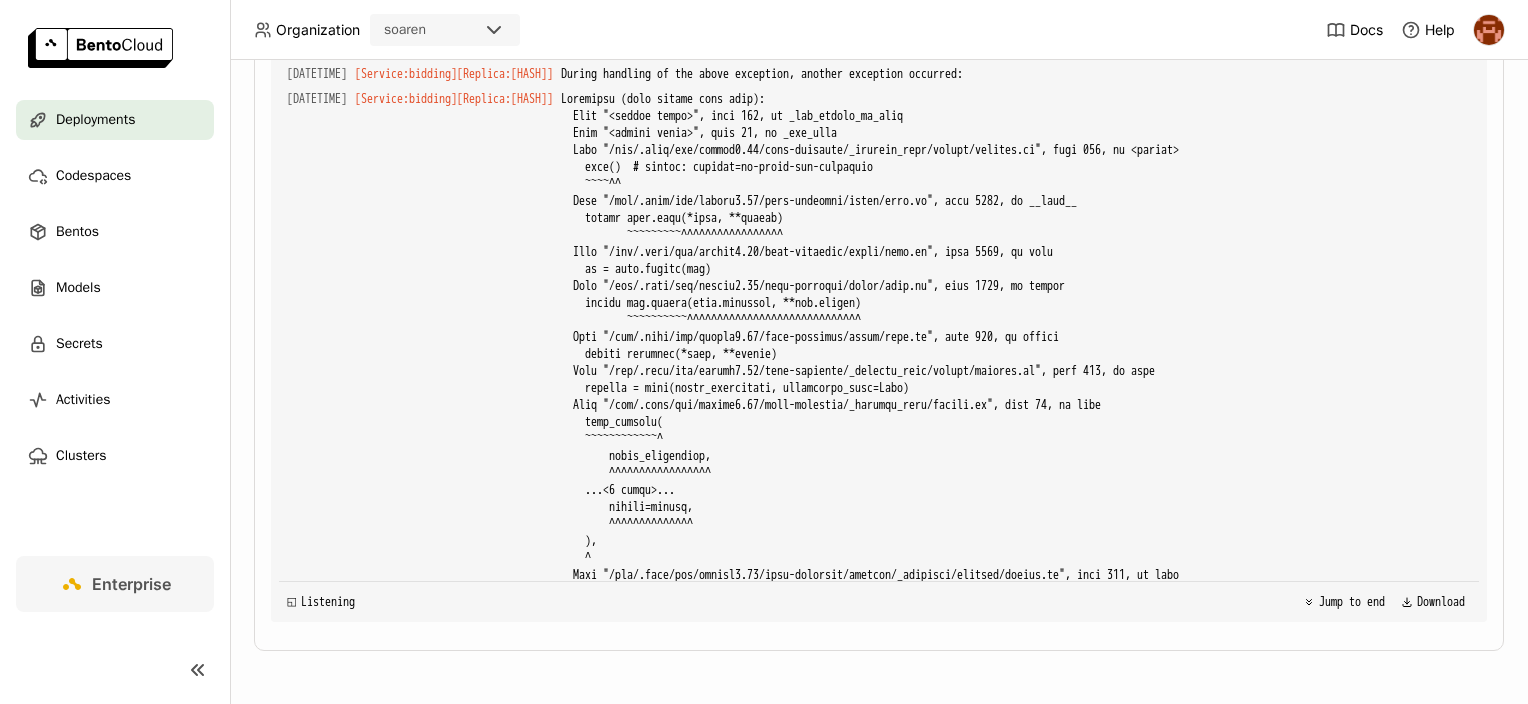 scroll, scrollTop: 566, scrollLeft: 0, axis: vertical 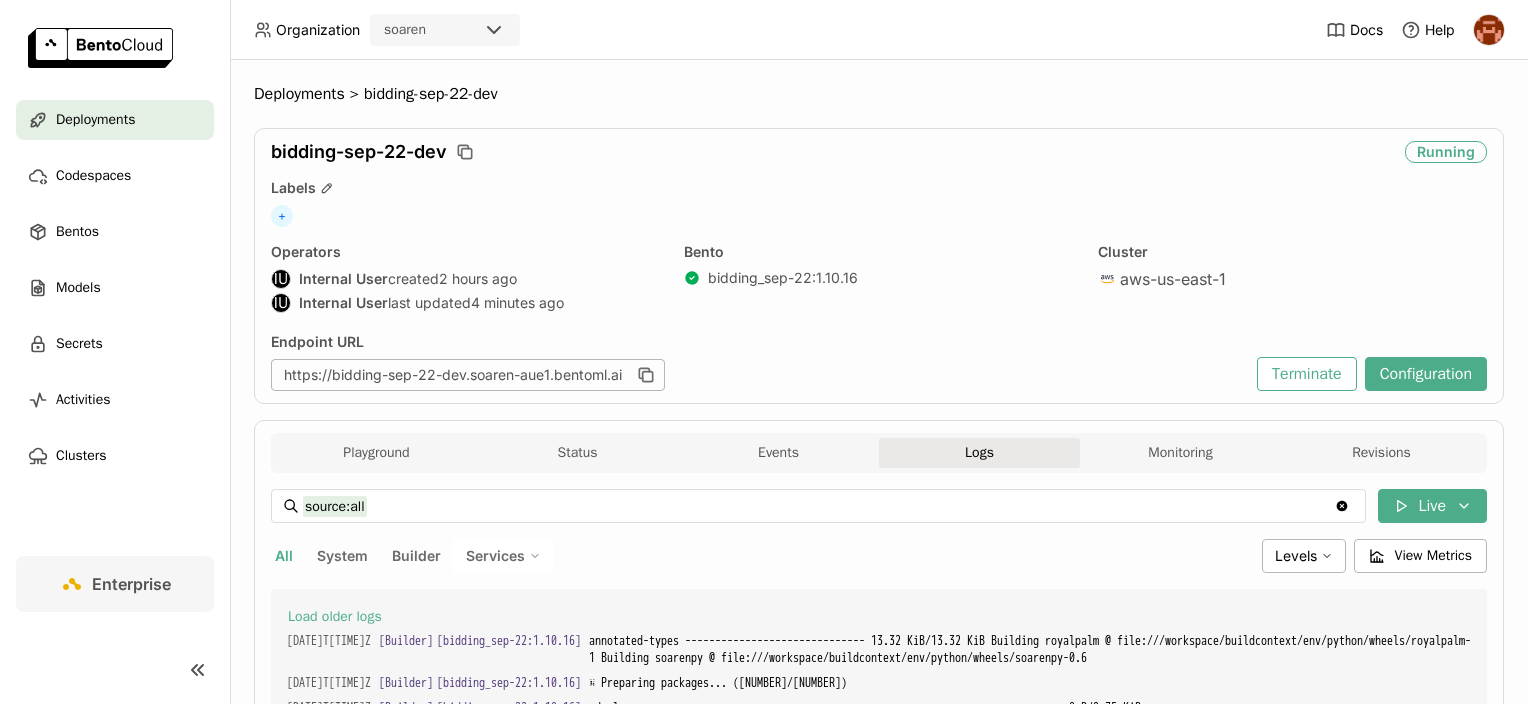 click on "Playground Status Events Logs Monitoring Revisions" at bounding box center [879, 455] 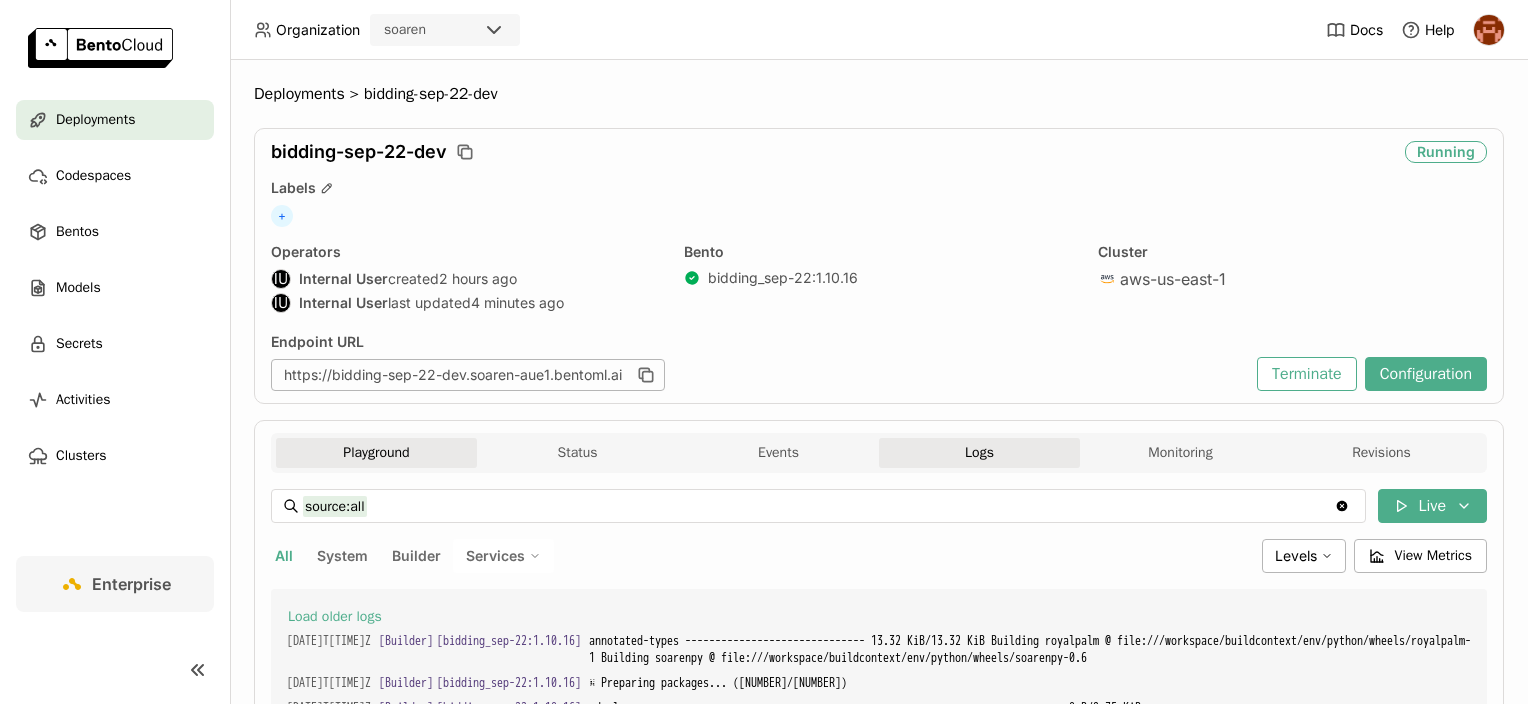 click on "Playground" at bounding box center [376, 453] 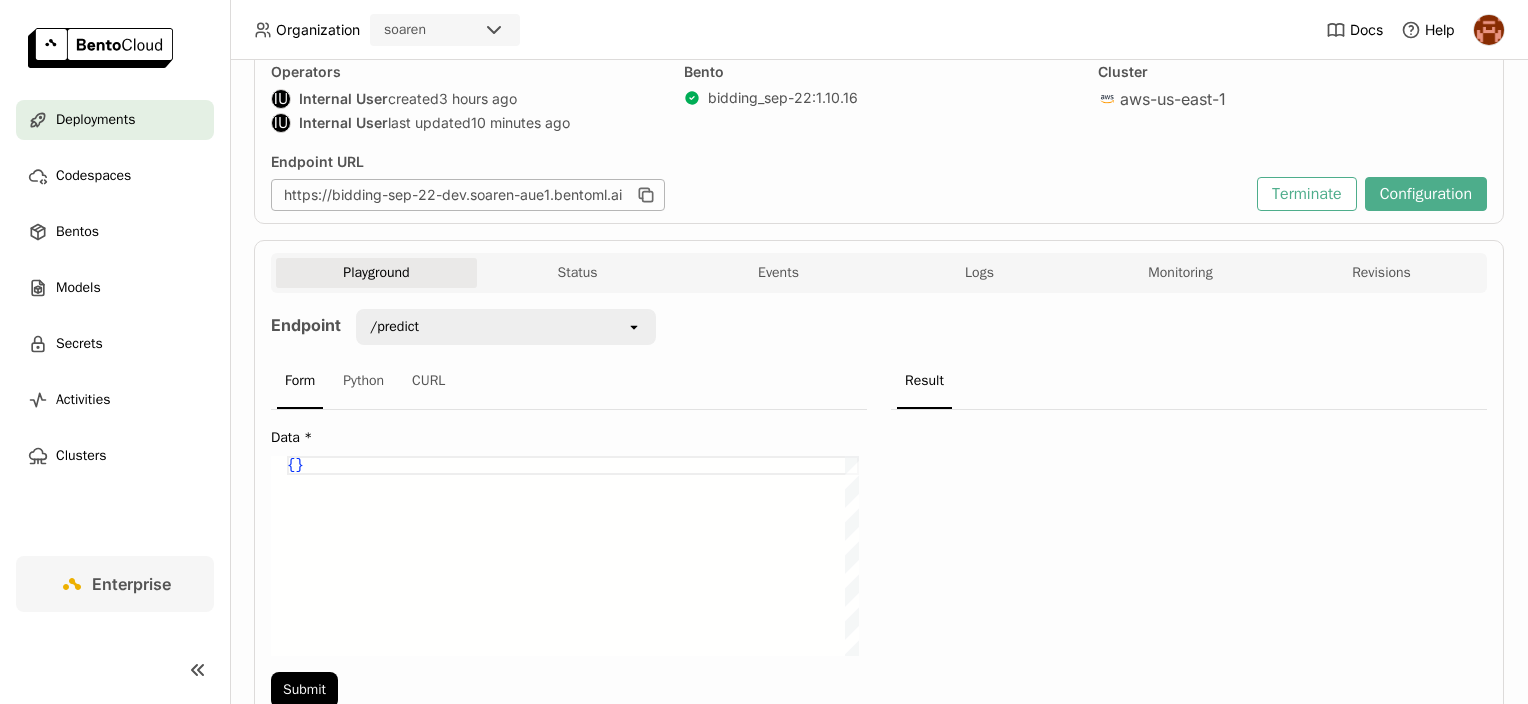 scroll, scrollTop: 200, scrollLeft: 0, axis: vertical 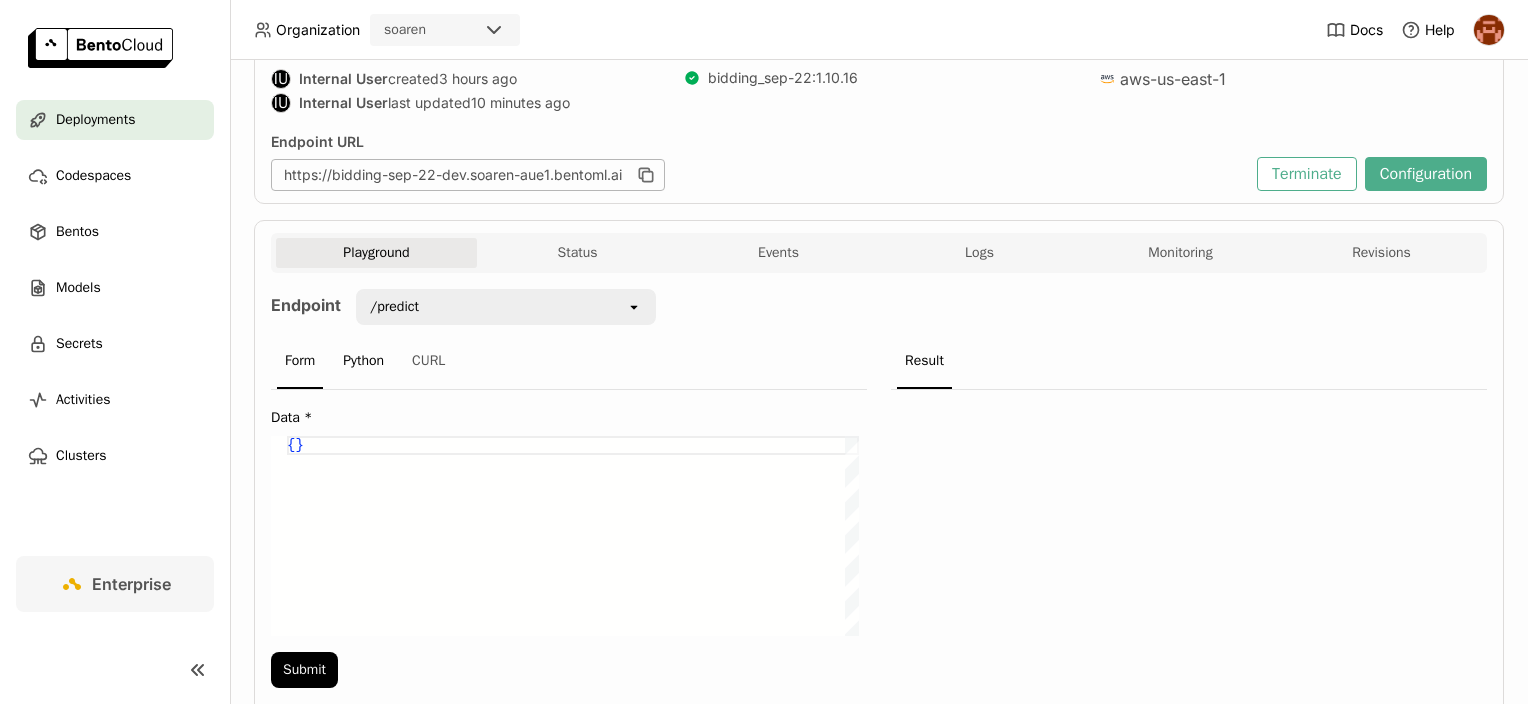 click on "Python" at bounding box center (363, 362) 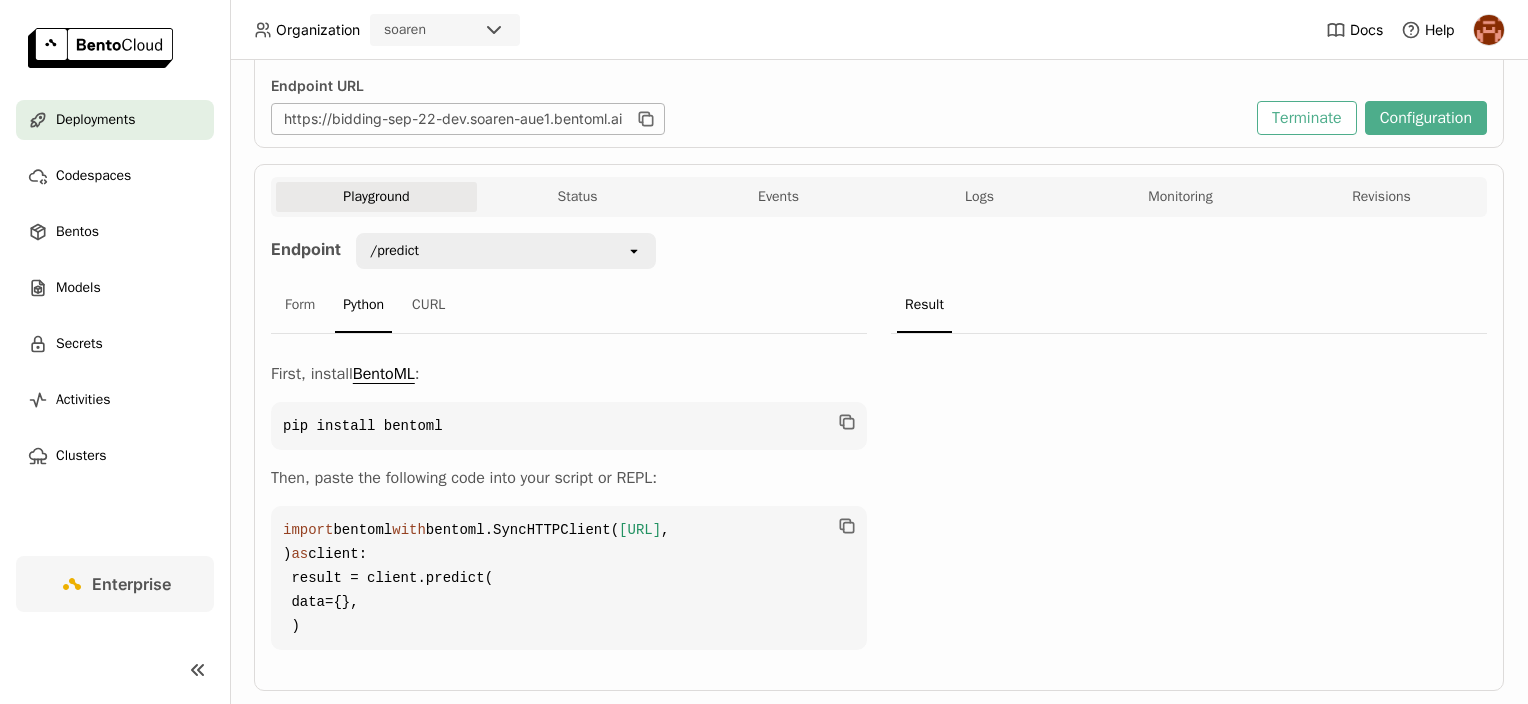 scroll, scrollTop: 366, scrollLeft: 0, axis: vertical 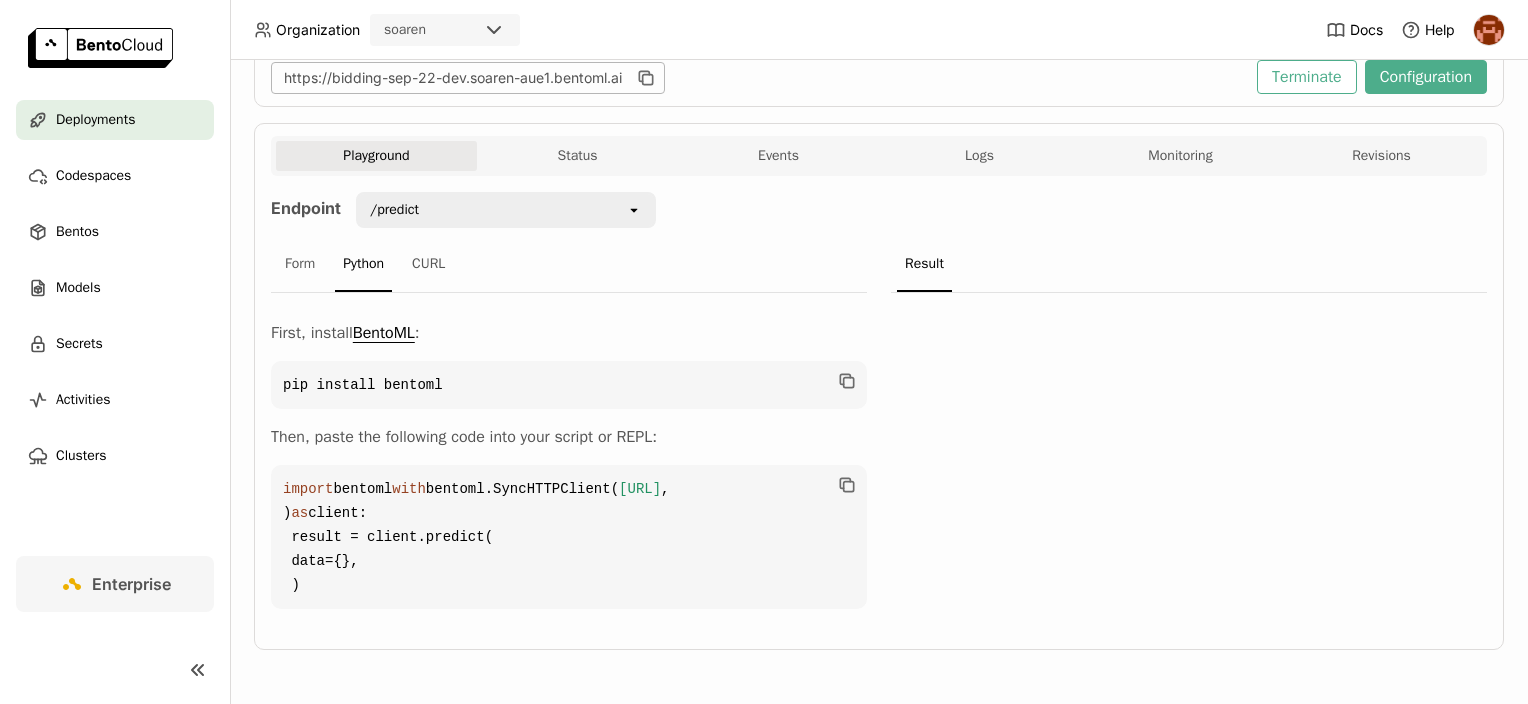 drag, startPoint x: 322, startPoint y: 481, endPoint x: 624, endPoint y: 484, distance: 302.0149 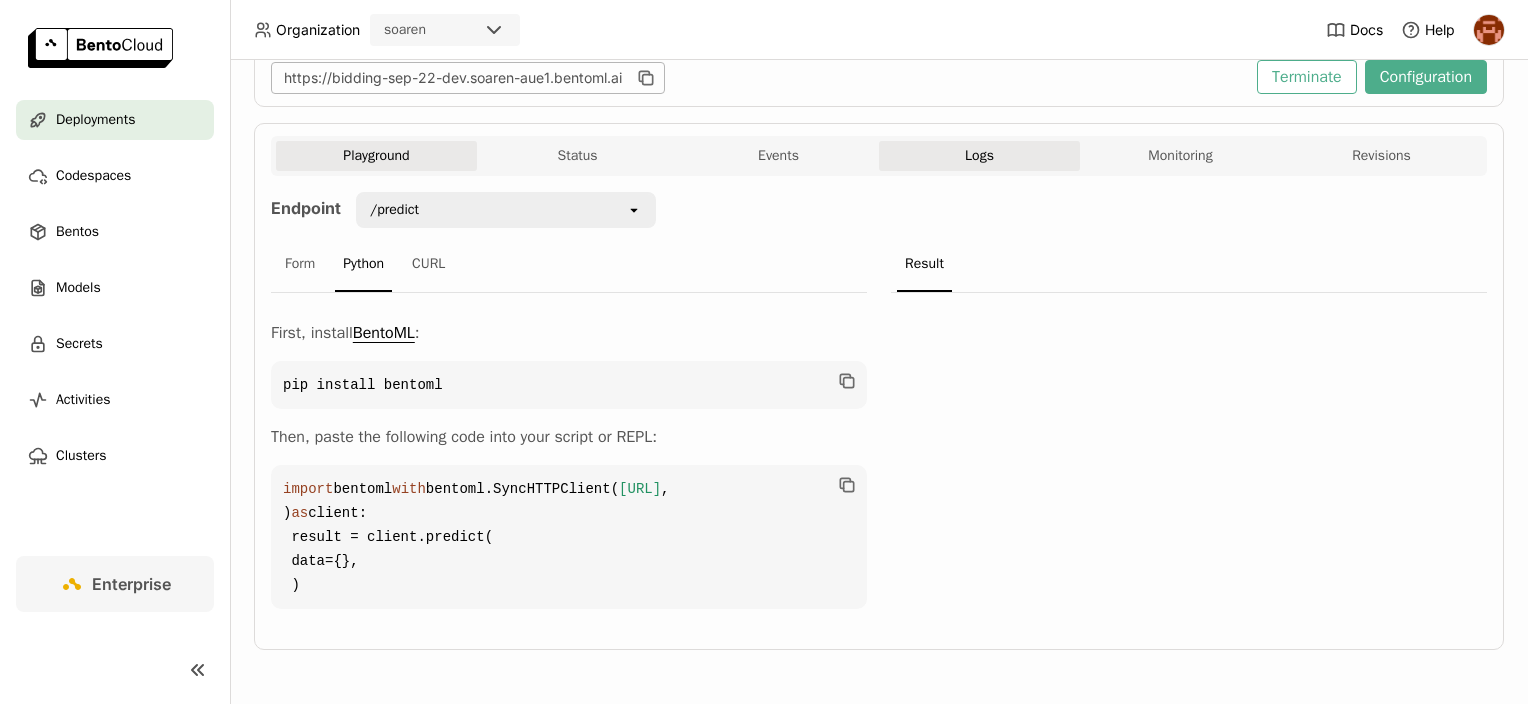 click on "Logs" at bounding box center (979, 156) 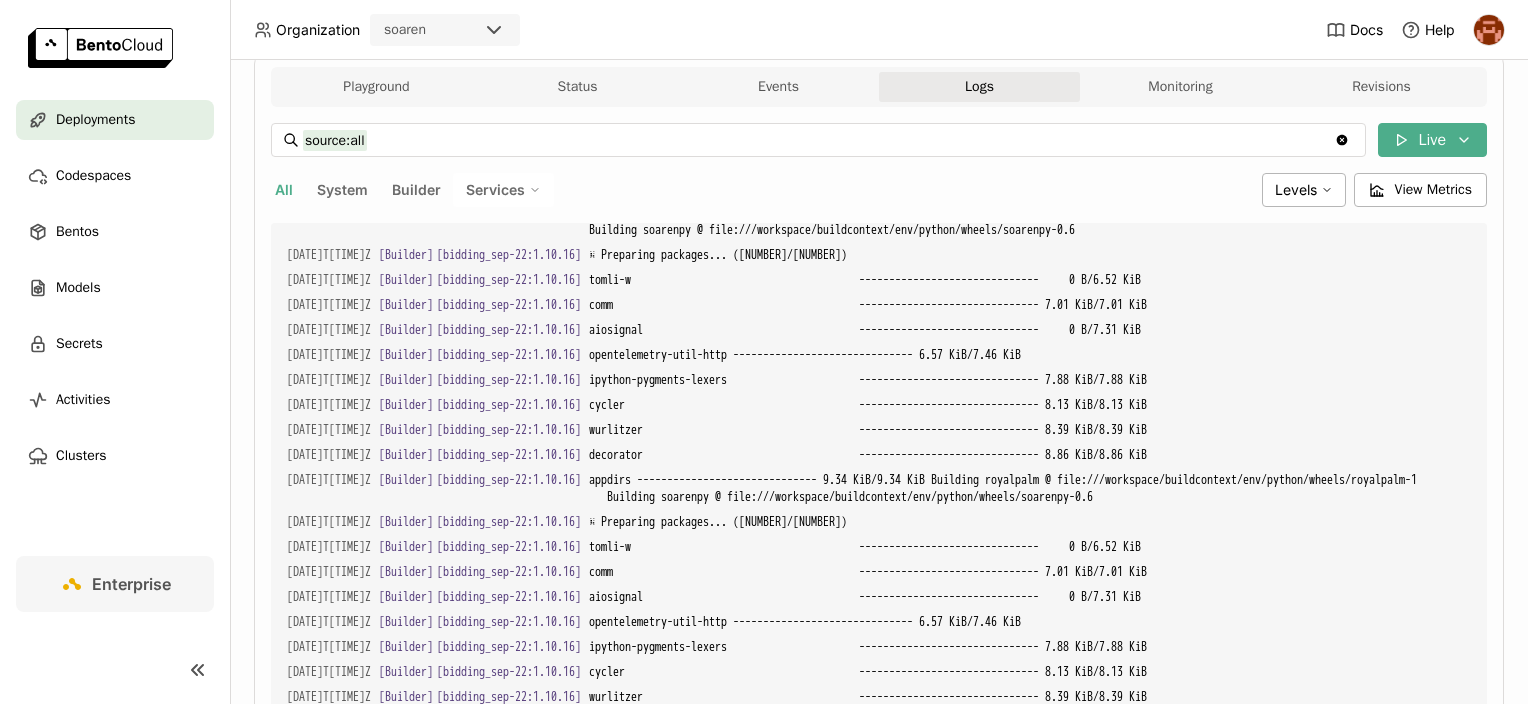 scroll, scrollTop: 3424, scrollLeft: 0, axis: vertical 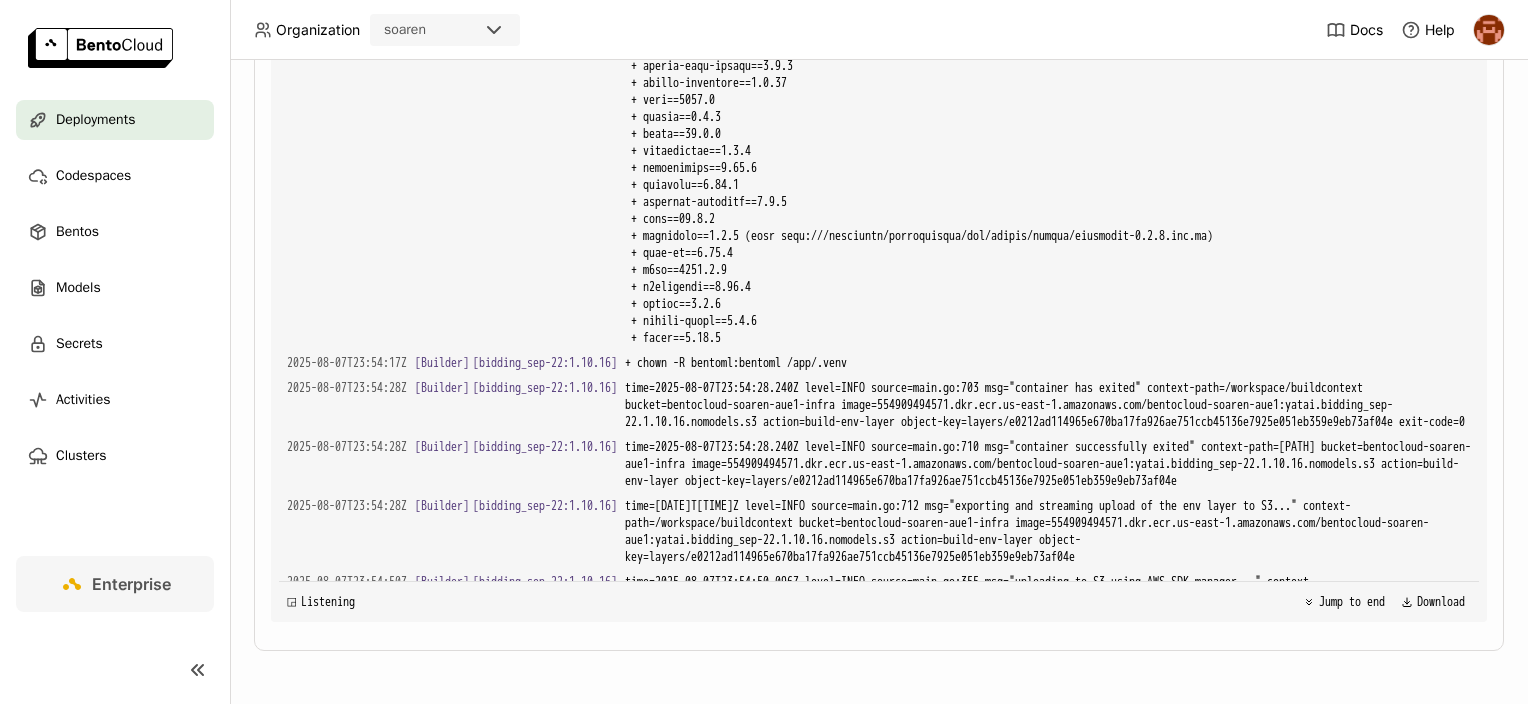 drag, startPoint x: 858, startPoint y: 208, endPoint x: 1042, endPoint y: 577, distance: 412.33118 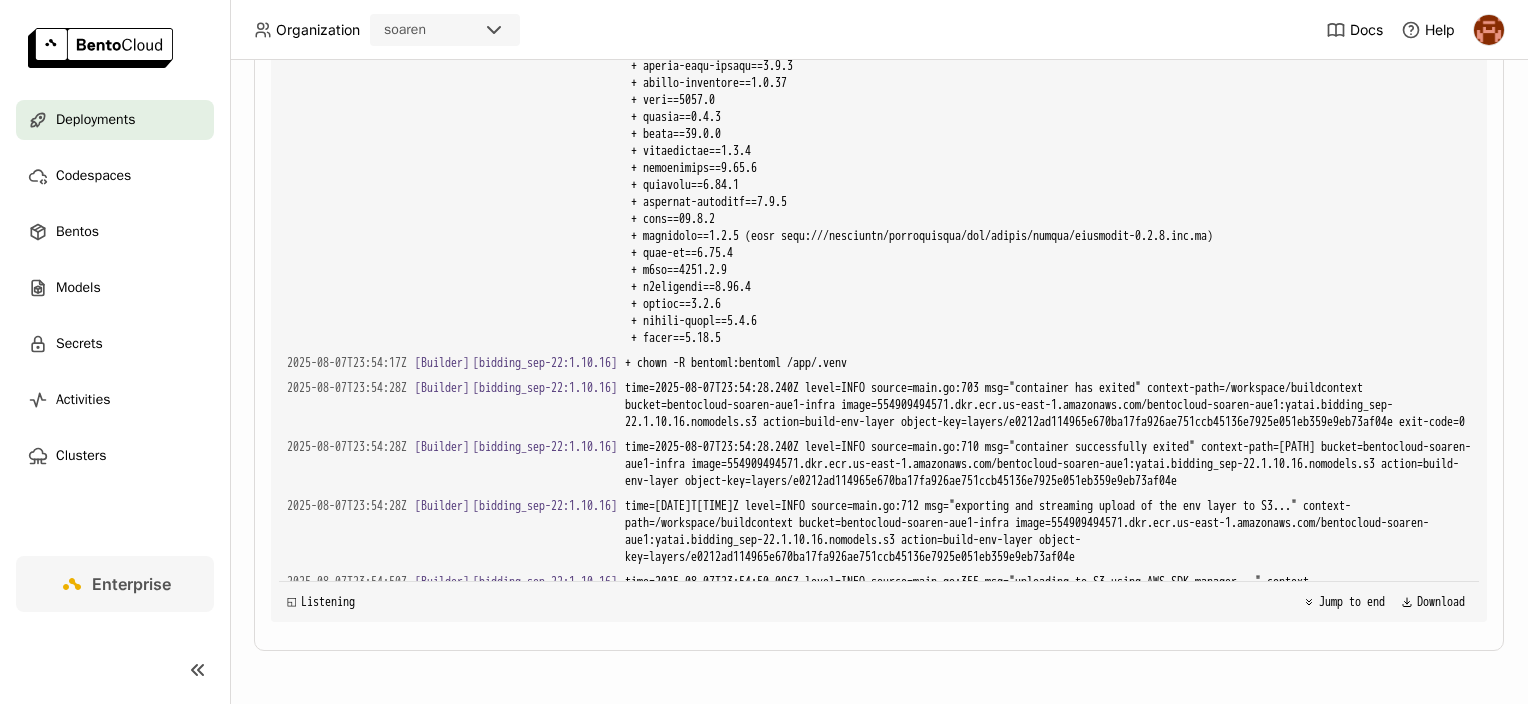 click at bounding box center [1016, 2646] 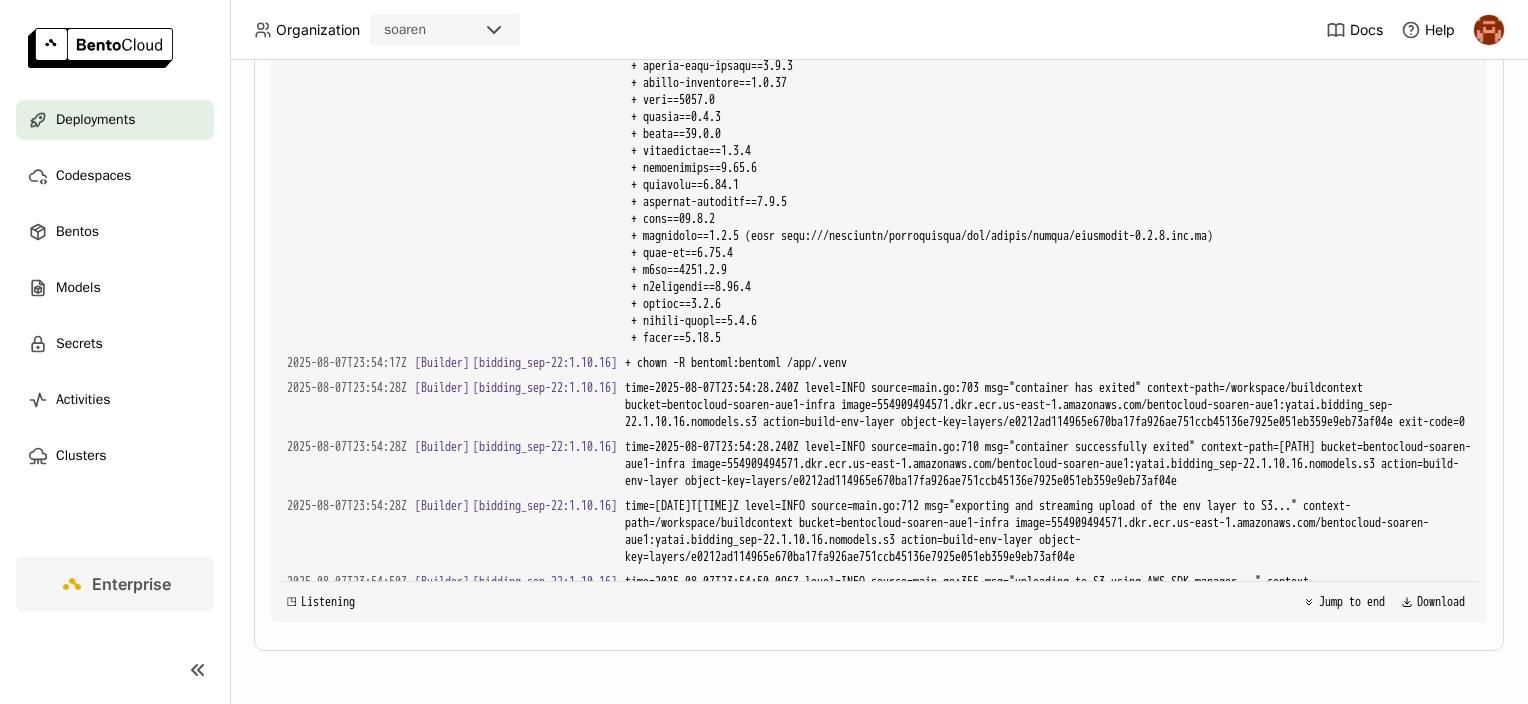 drag, startPoint x: 864, startPoint y: 135, endPoint x: 1020, endPoint y: 563, distance: 455.54364 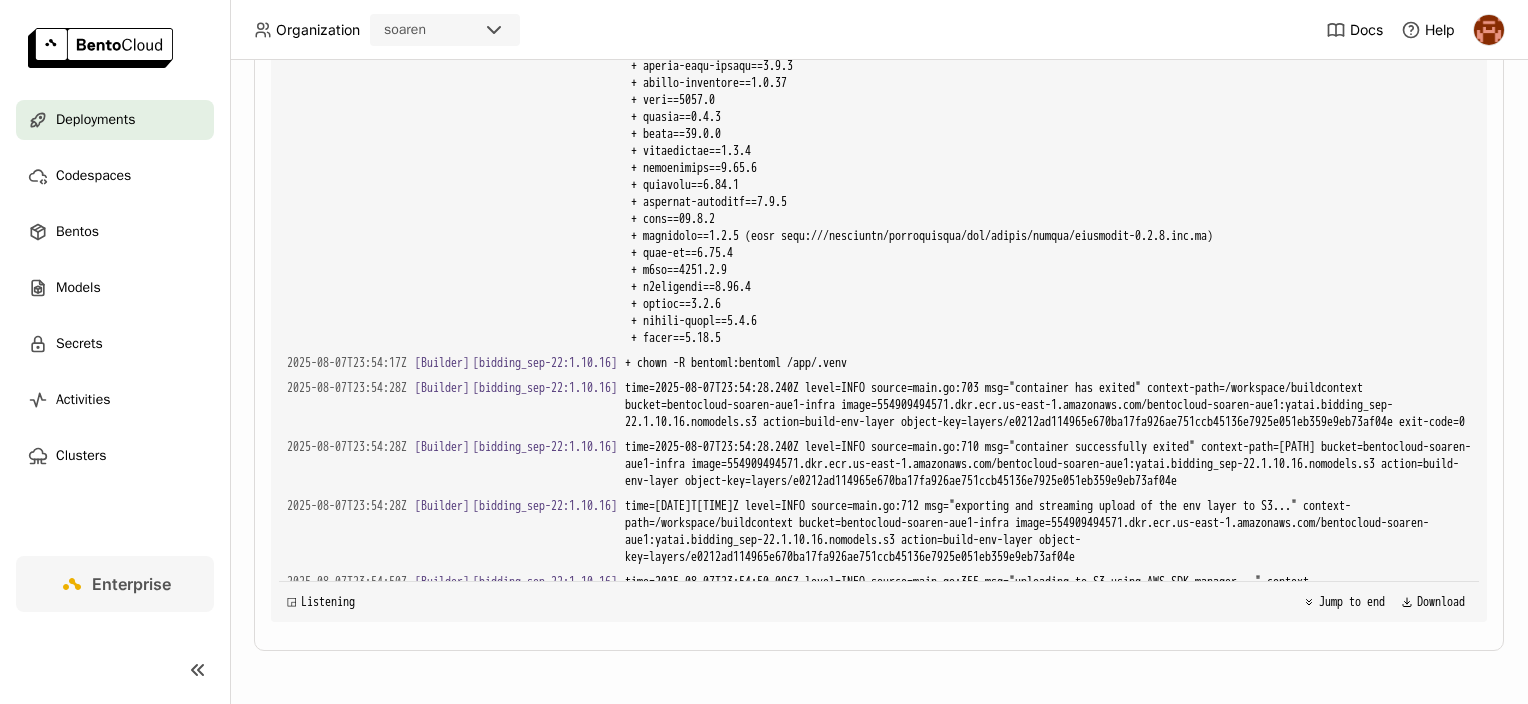 click at bounding box center (1016, 2646) 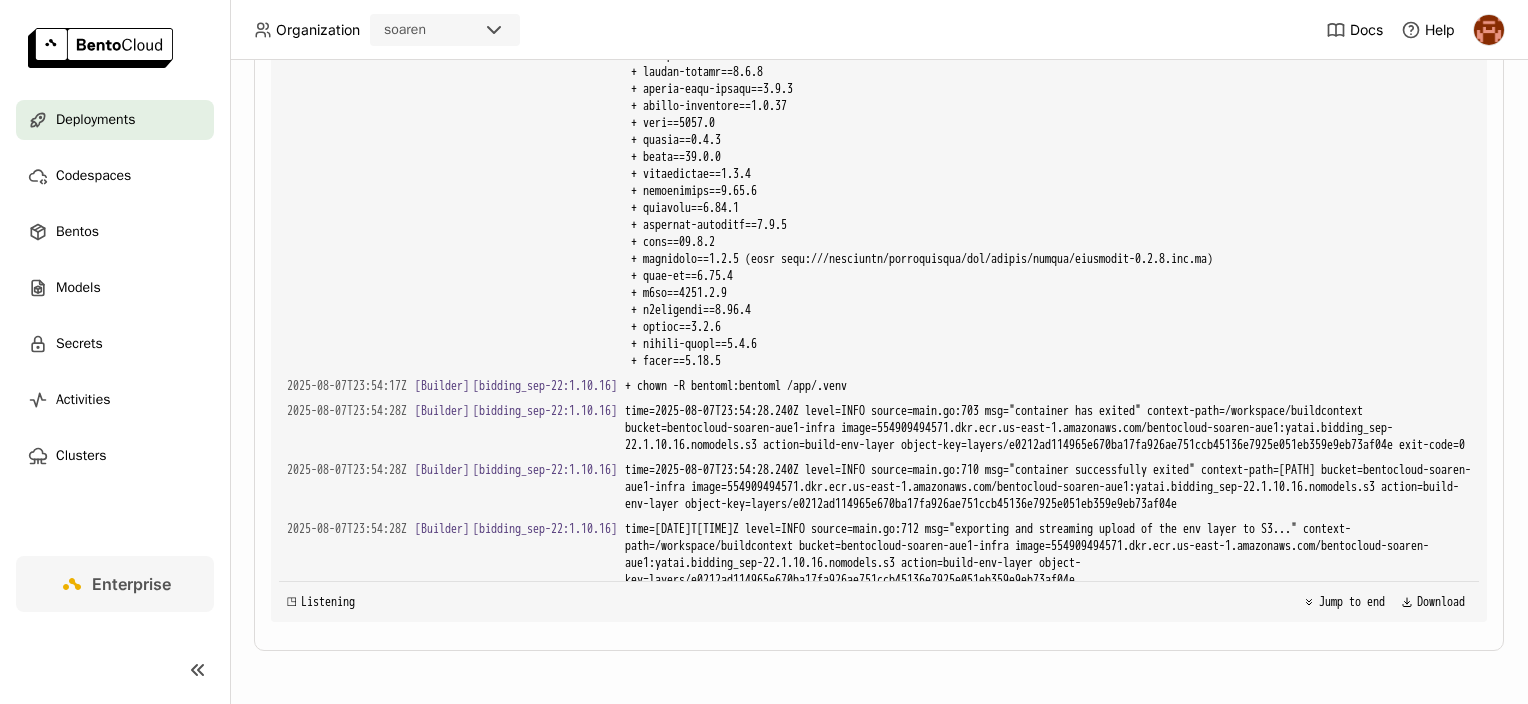 scroll, scrollTop: 28128, scrollLeft: 0, axis: vertical 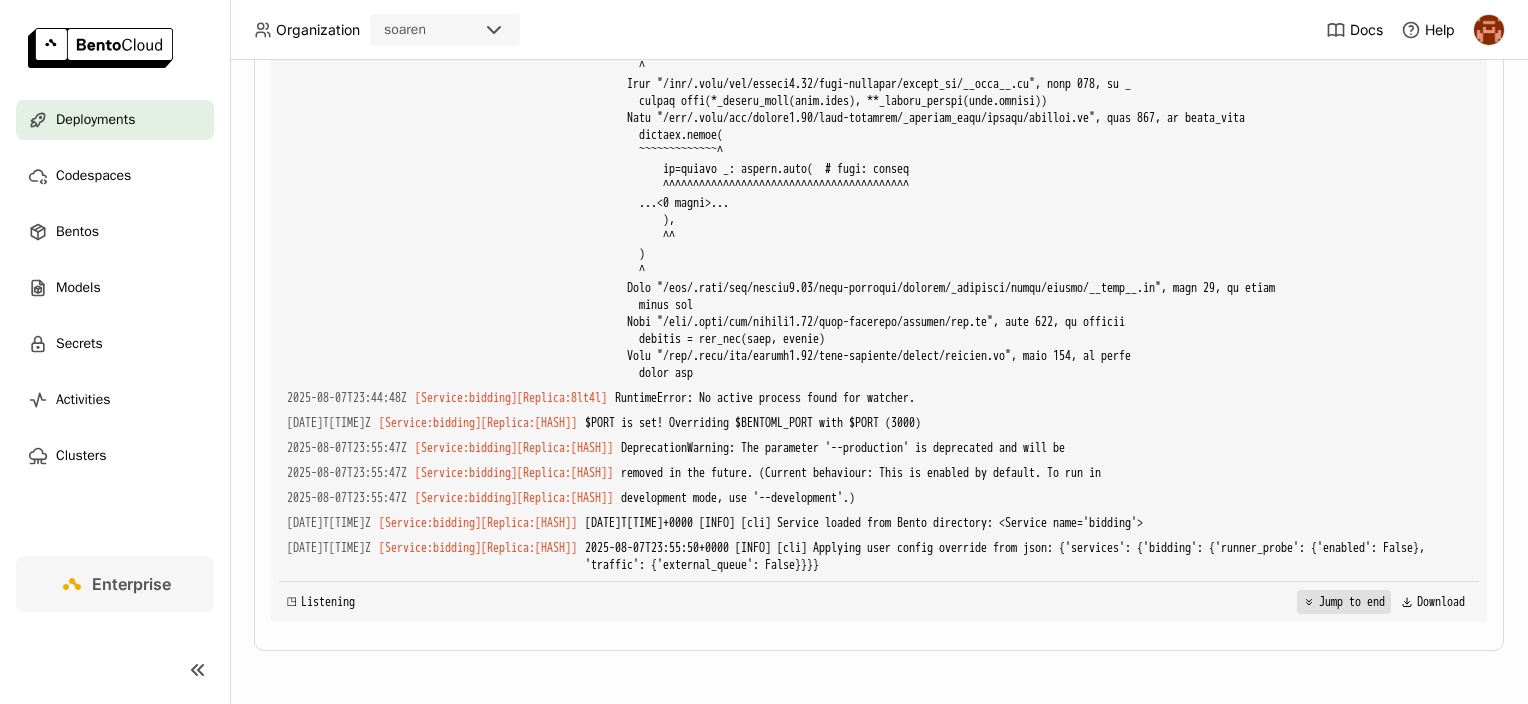 click on "Jump to end" at bounding box center [1344, 602] 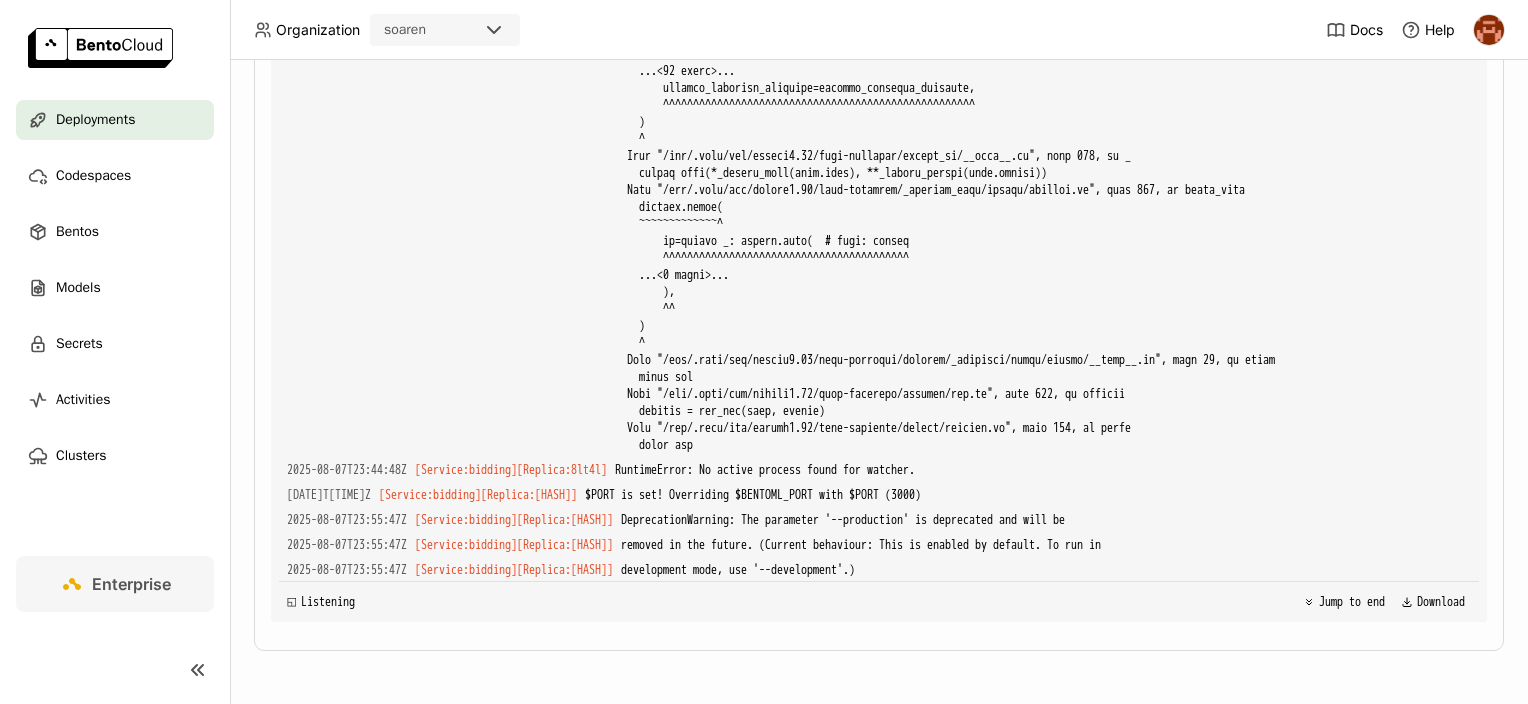 scroll, scrollTop: 7552, scrollLeft: 0, axis: vertical 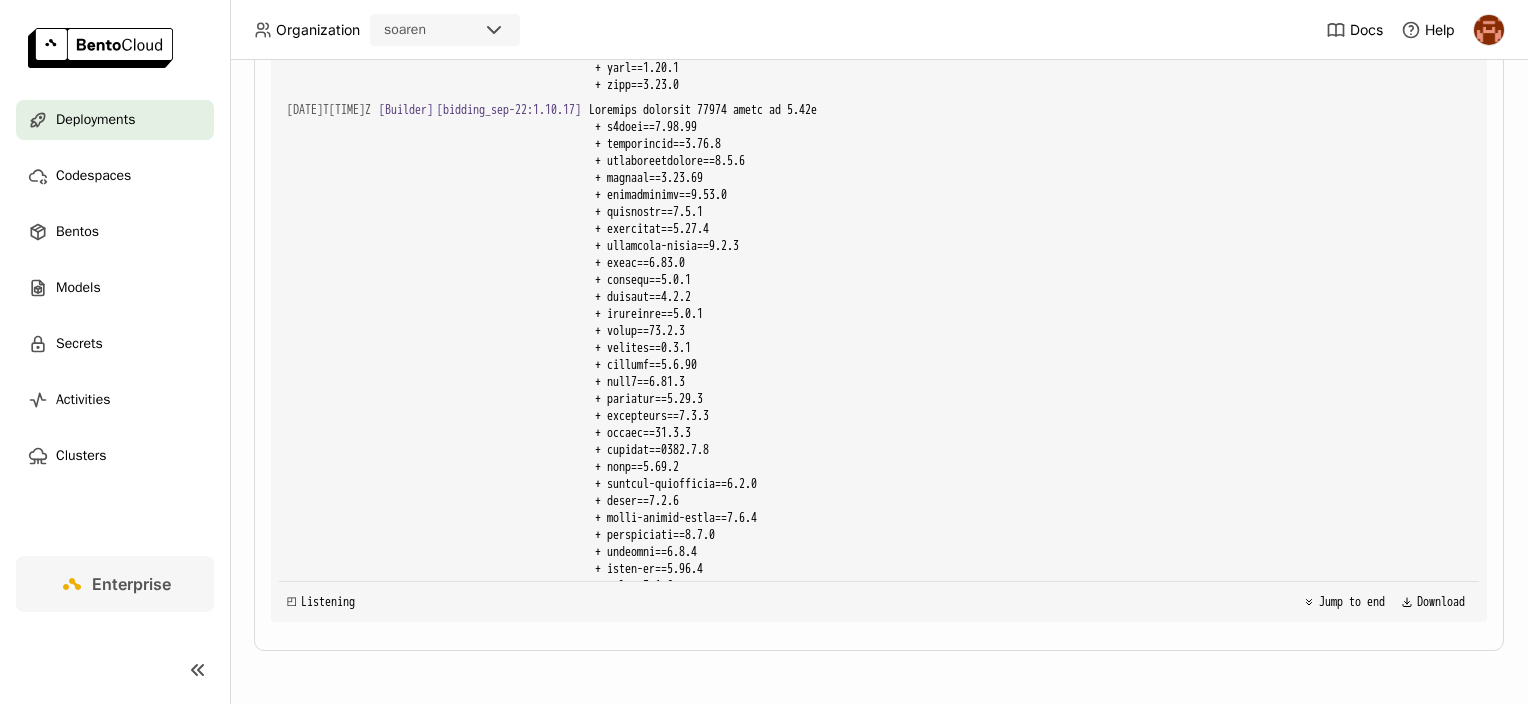 drag, startPoint x: 800, startPoint y: 306, endPoint x: 929, endPoint y: 548, distance: 274.2353 